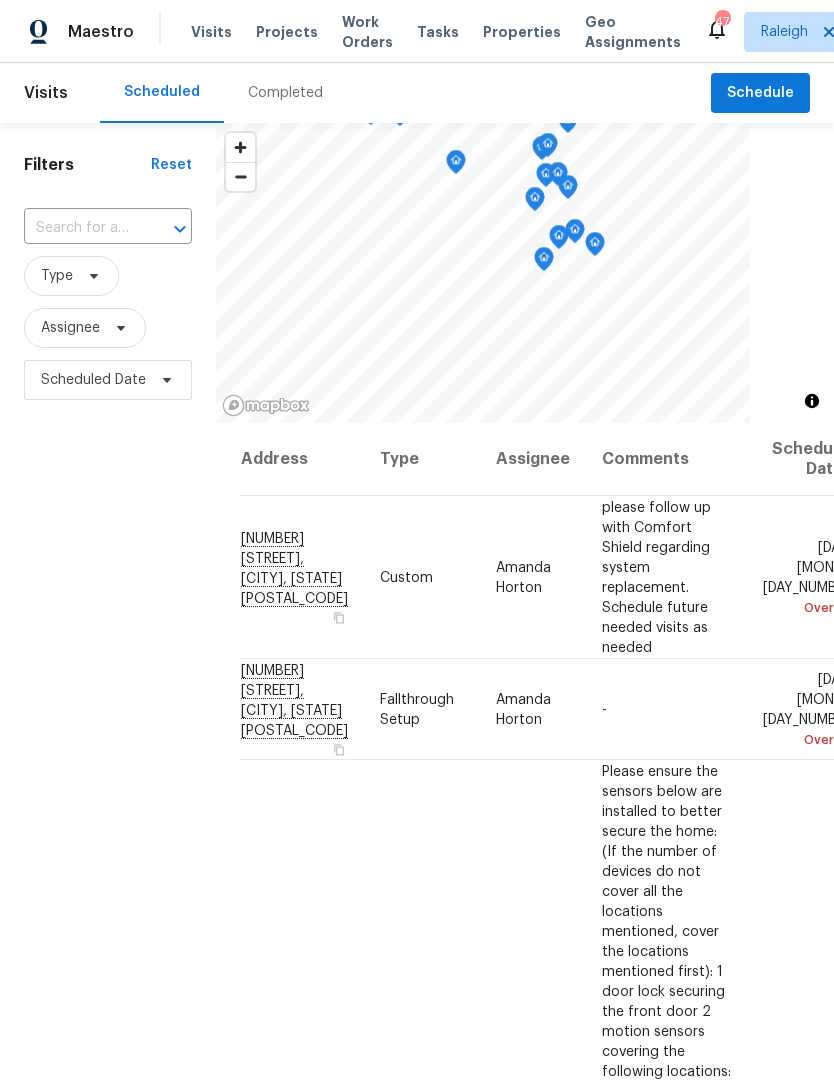 click at bounding box center [80, 228] 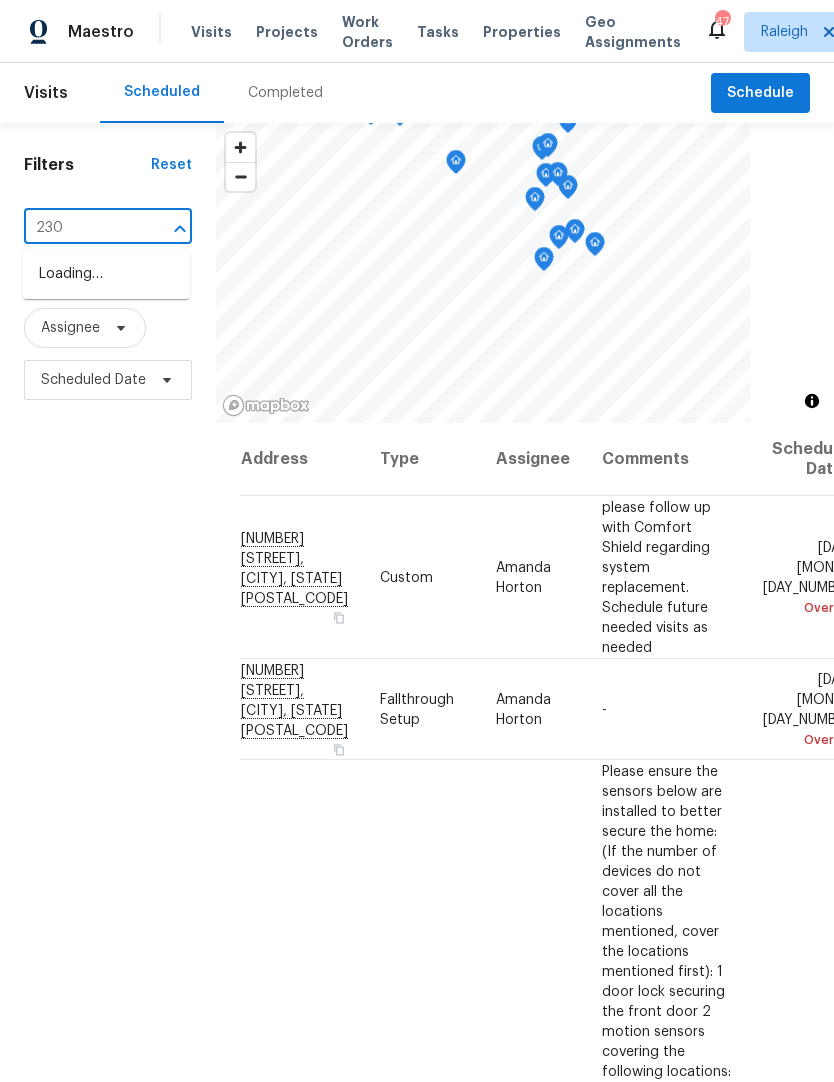 type on "2301" 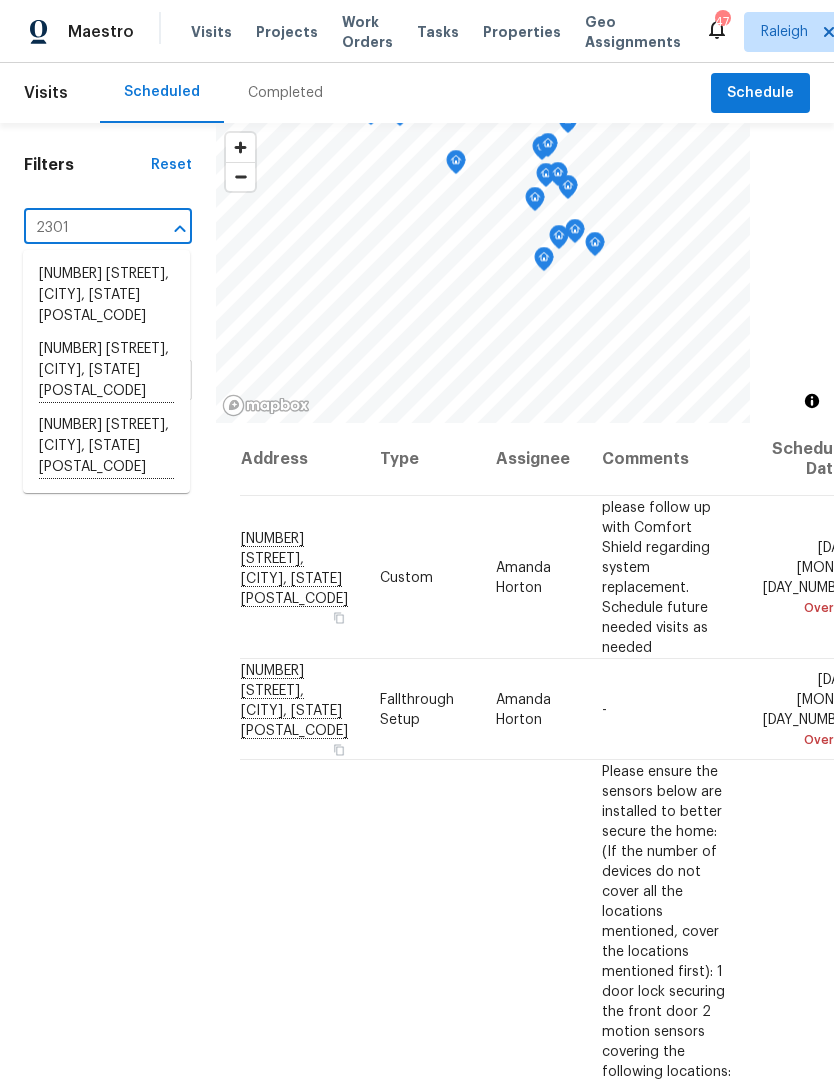click on "[NUMBER] [STREET], [CITY], [STATE] [POSTAL_CODE]" at bounding box center [106, 447] 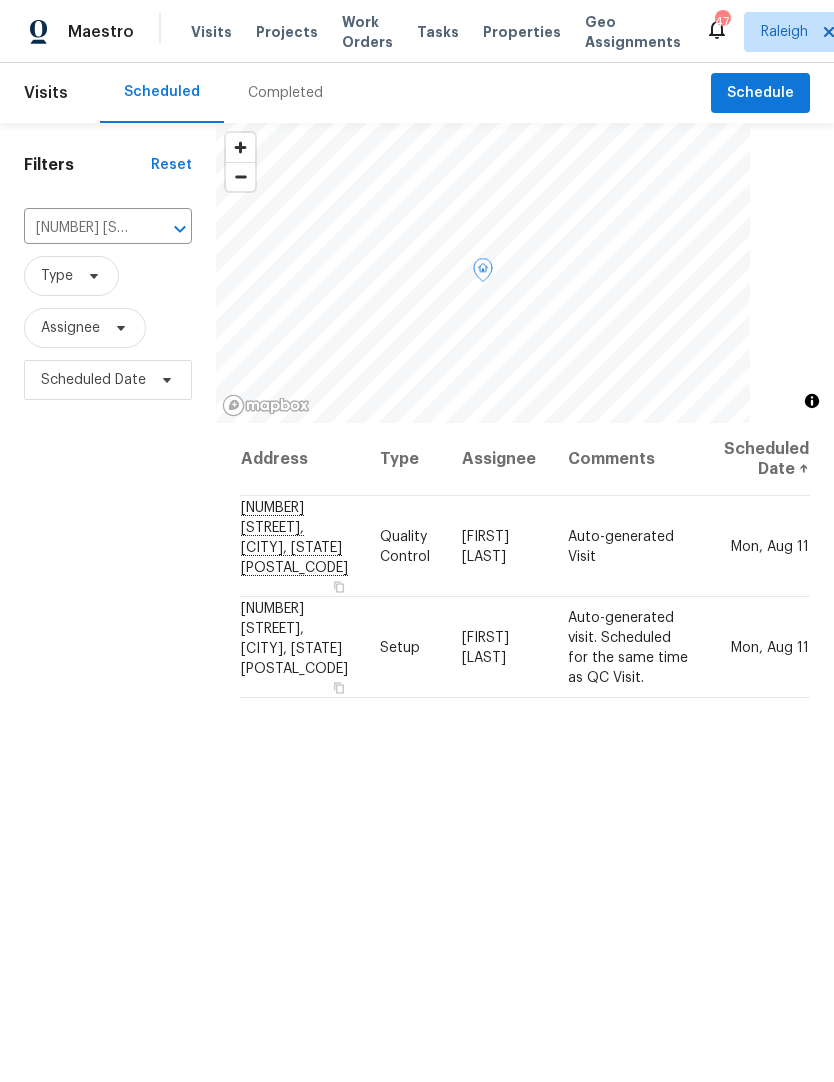 click 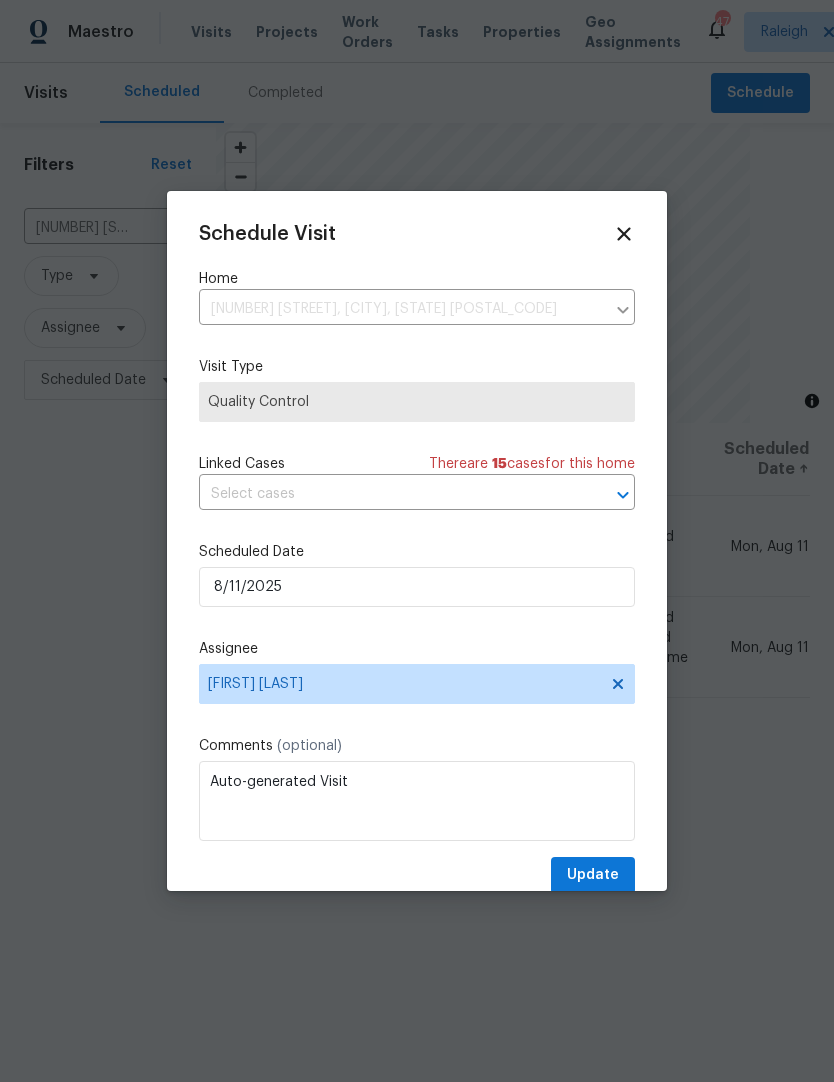 click 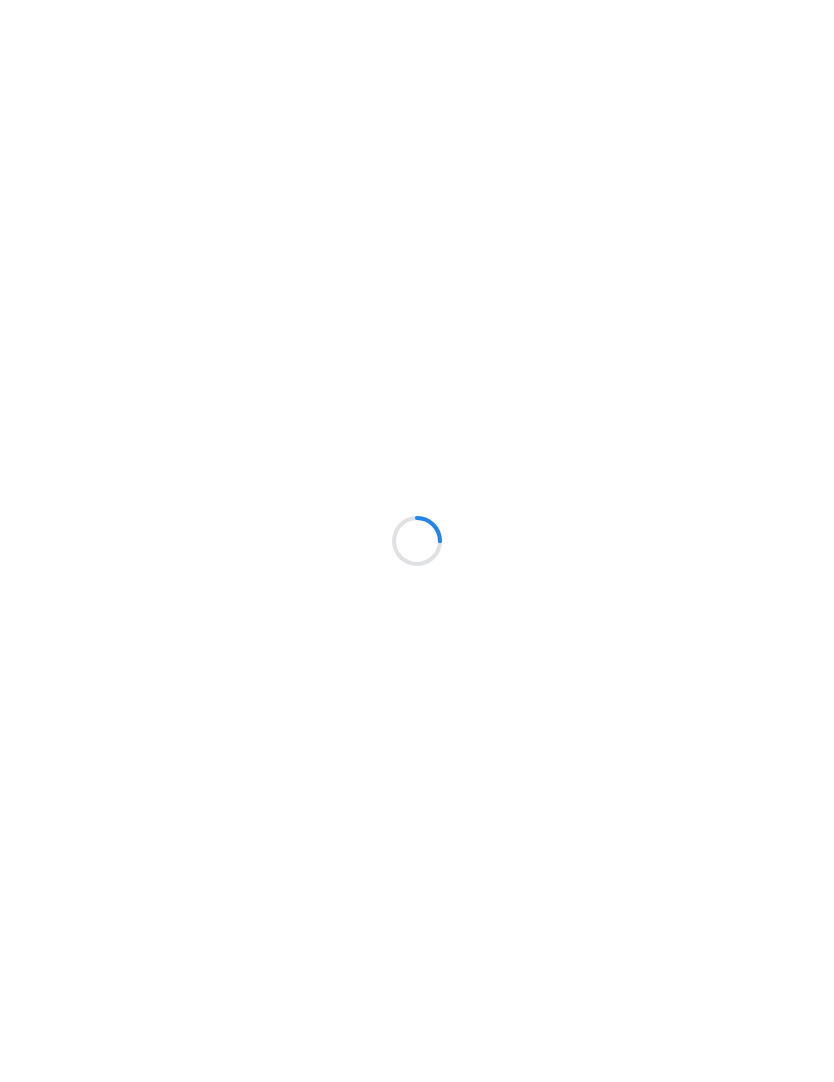 scroll, scrollTop: 0, scrollLeft: 0, axis: both 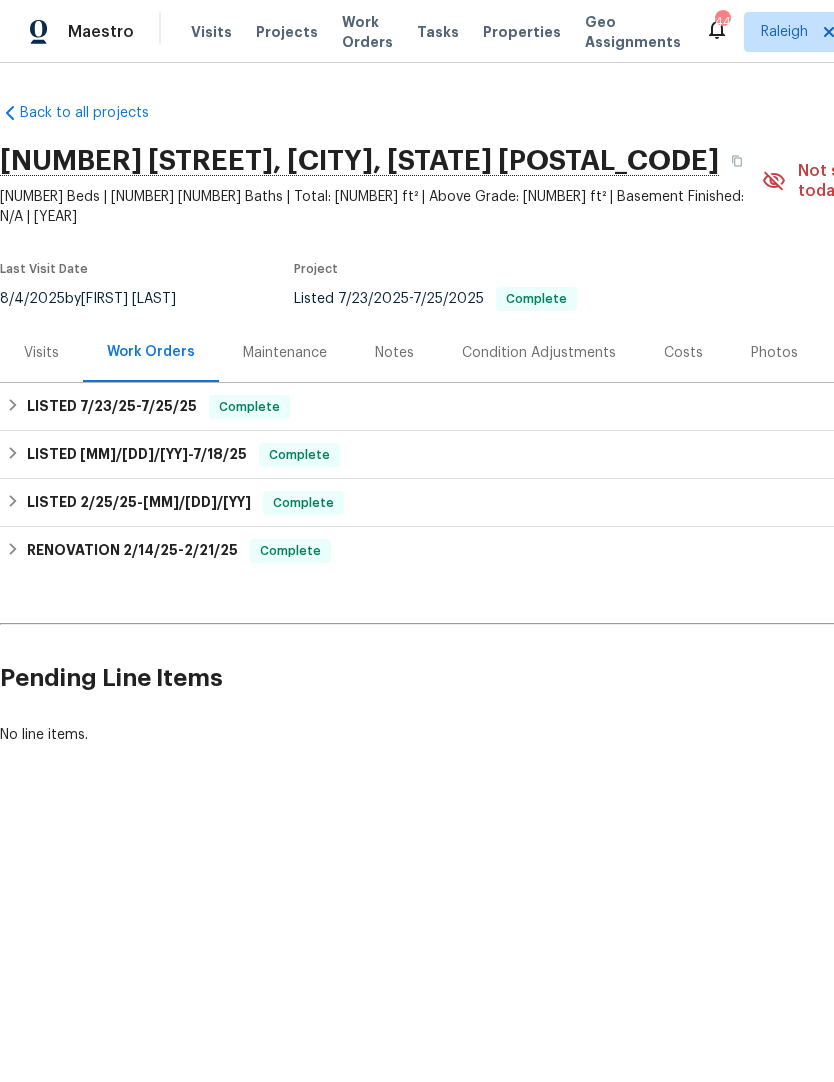 click on "Costs" at bounding box center [683, 353] 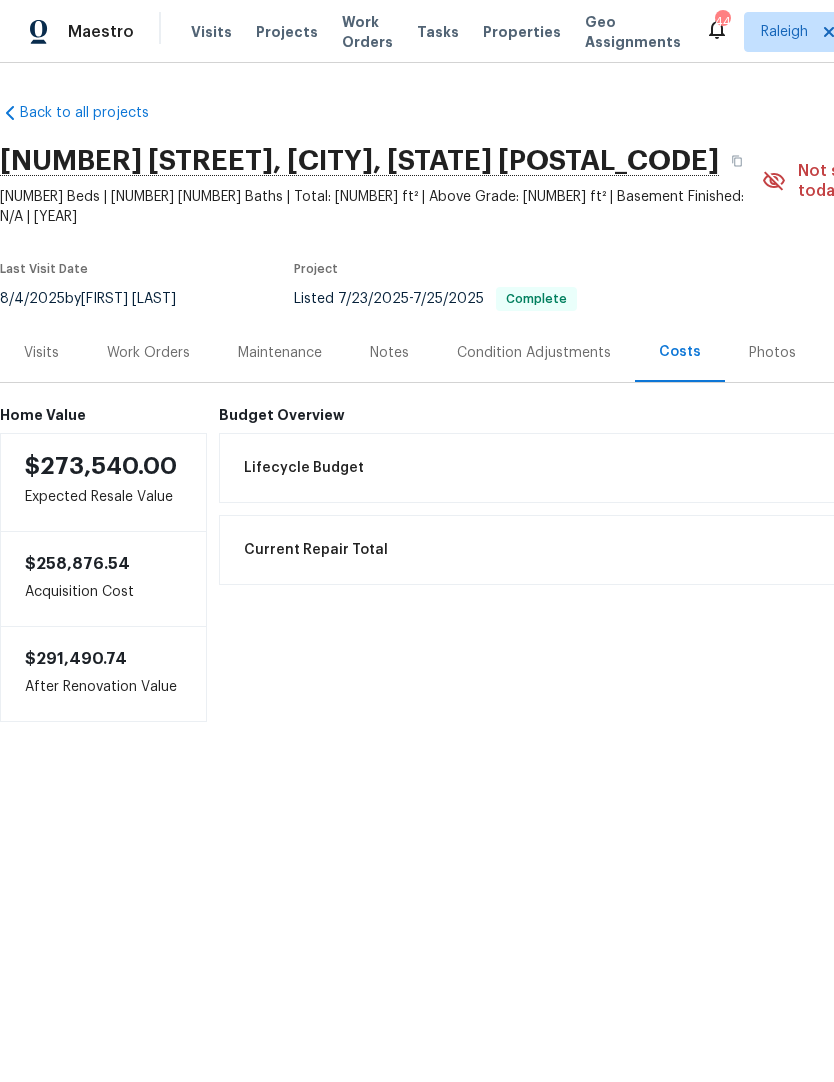 click on "Photos" at bounding box center (772, 353) 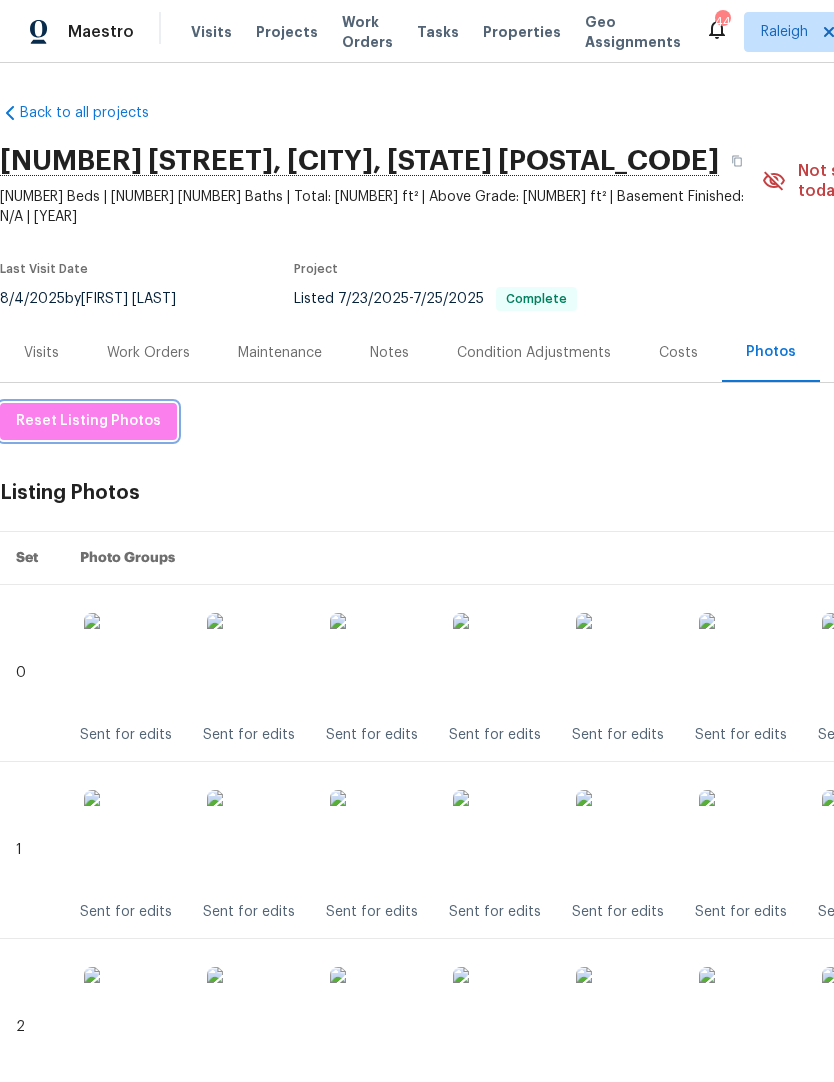 click on "Reset Listing Photos" at bounding box center [88, 421] 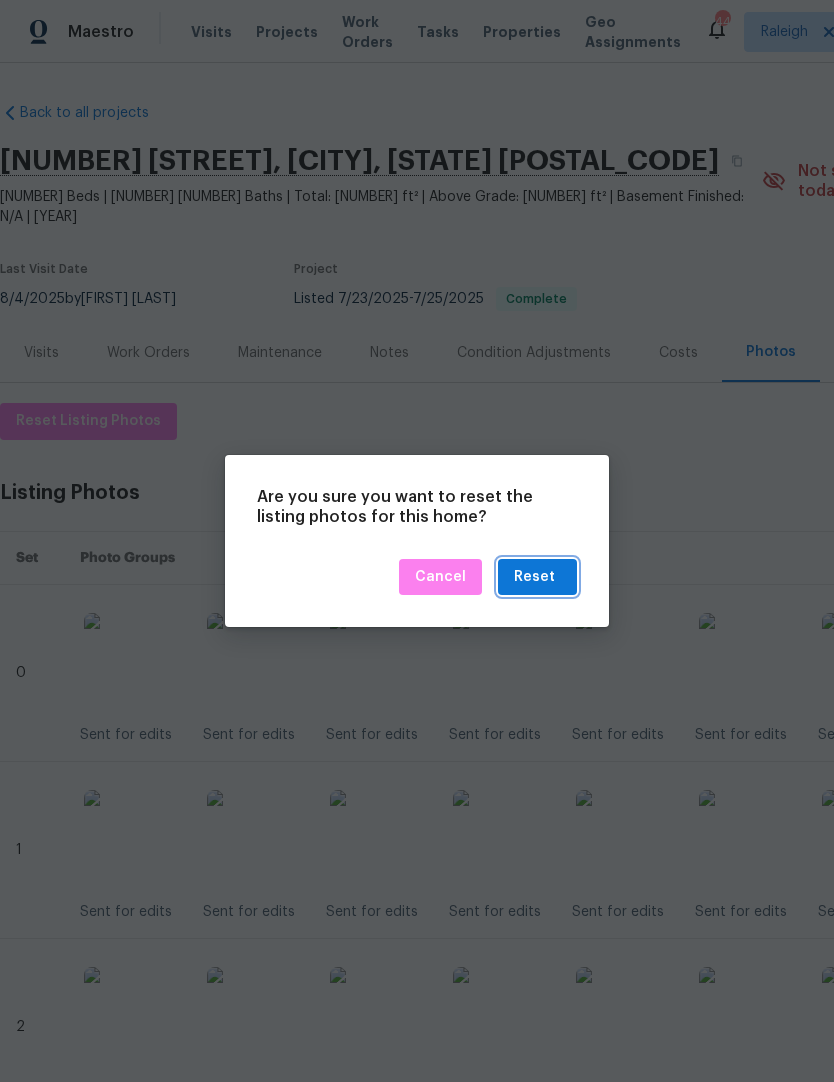 click on "Reset" at bounding box center [534, 577] 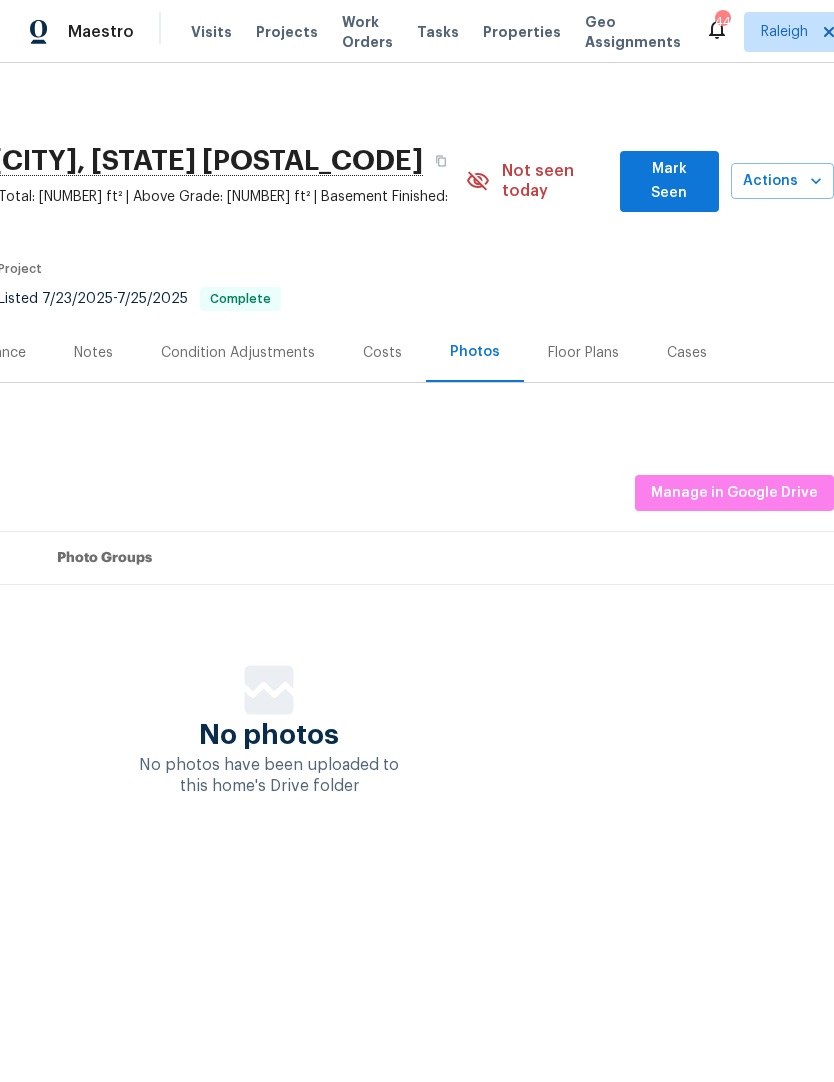 scroll, scrollTop: 0, scrollLeft: 296, axis: horizontal 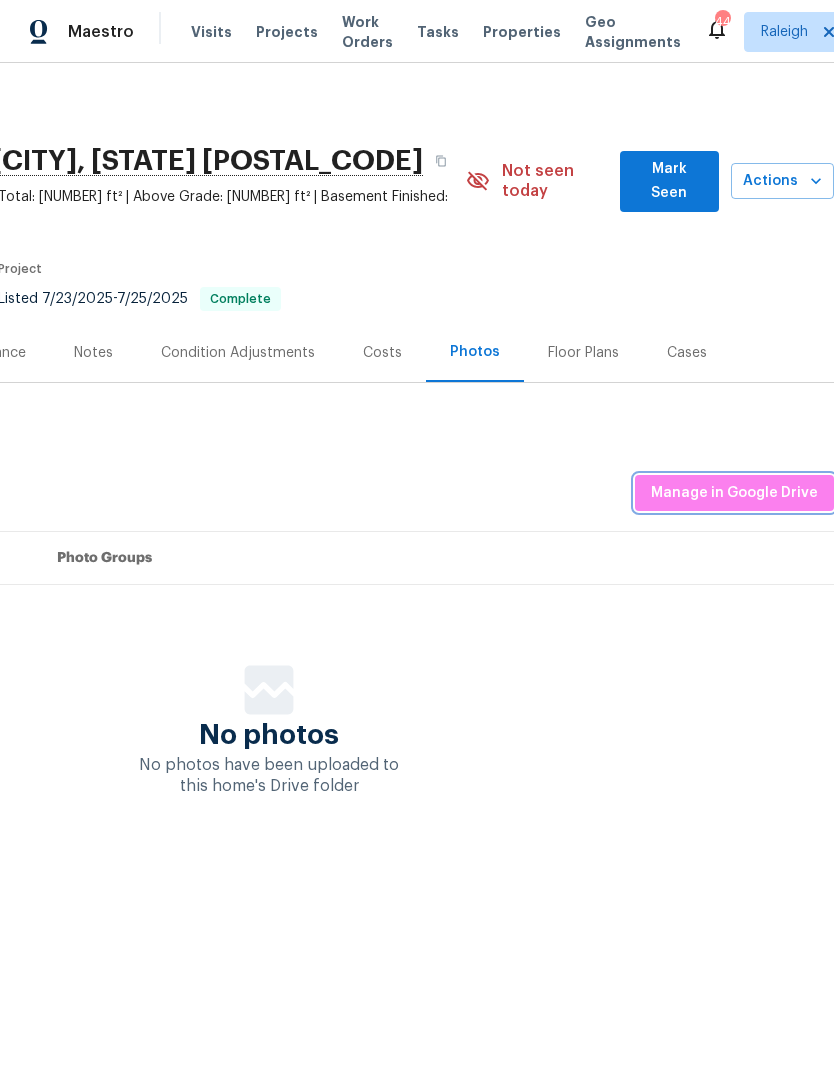 click on "Manage in Google Drive" at bounding box center (734, 493) 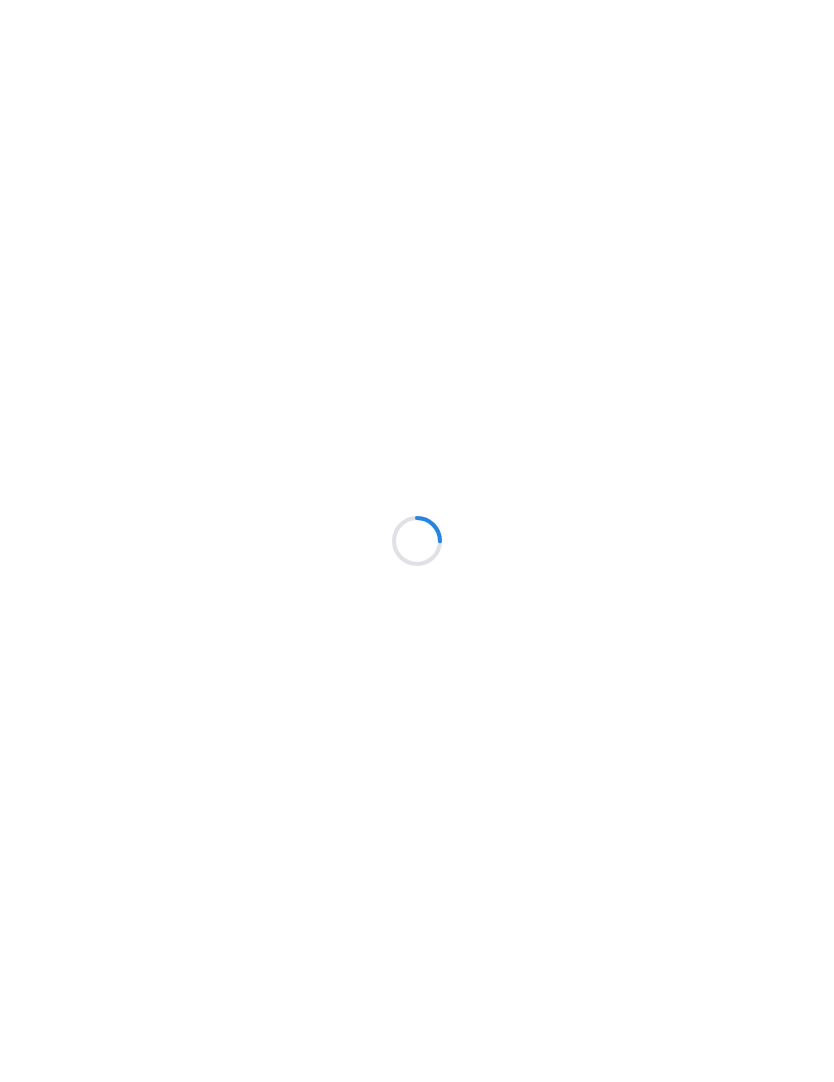 scroll, scrollTop: 0, scrollLeft: 0, axis: both 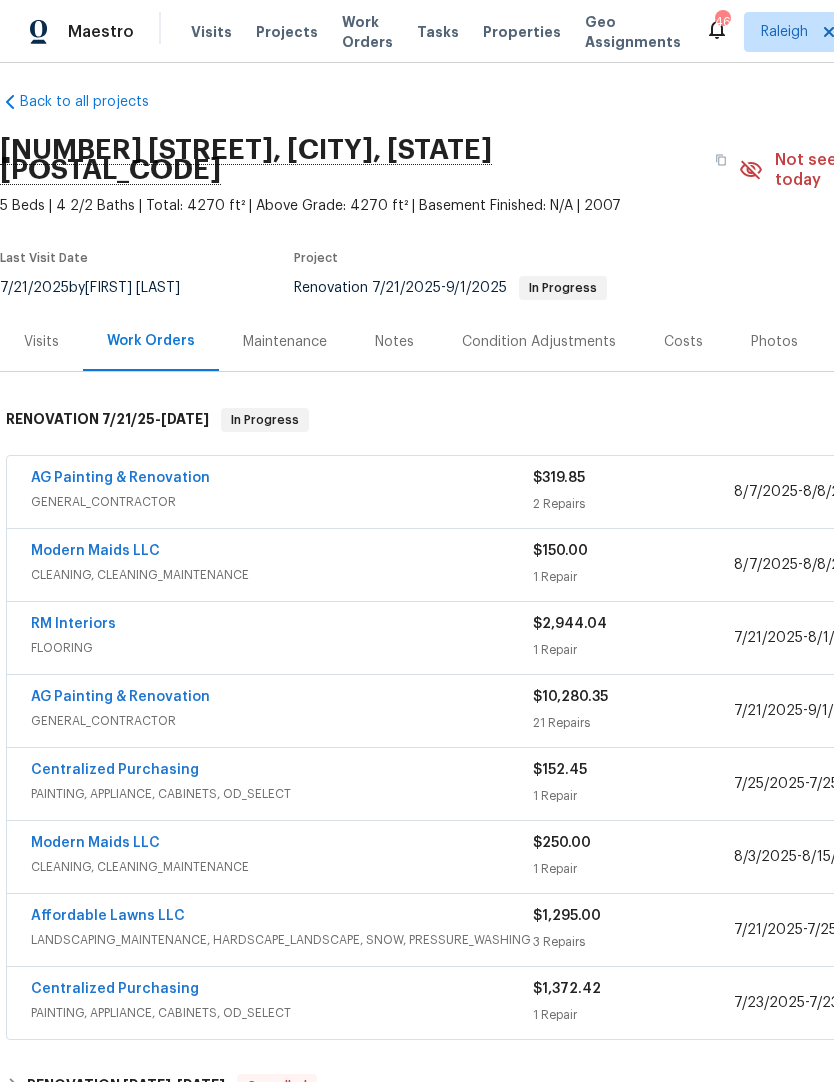 click on "AG Painting & Renovation" at bounding box center (120, 478) 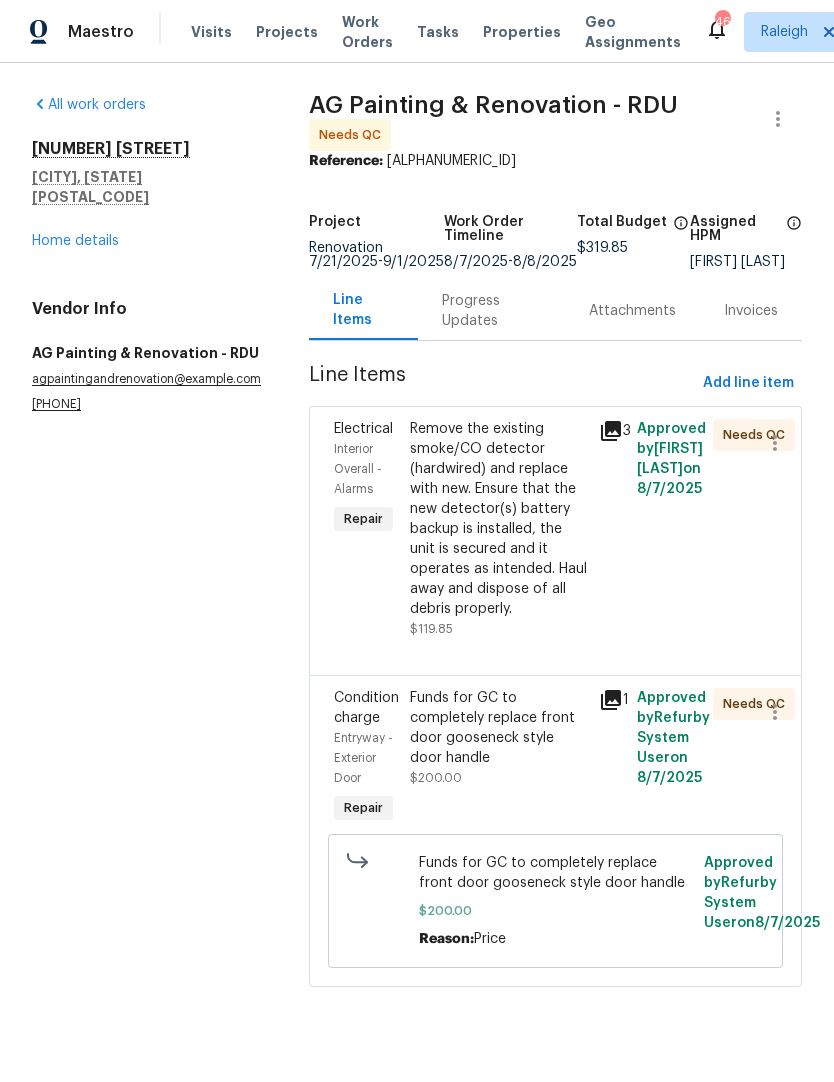 click on "Remove the existing smoke/CO detector (hardwired) and replace with new. Ensure that the new detector(s) battery backup is installed, the unit is secured and it operates as intended. Haul away and dispose of all debris properly." at bounding box center (499, 519) 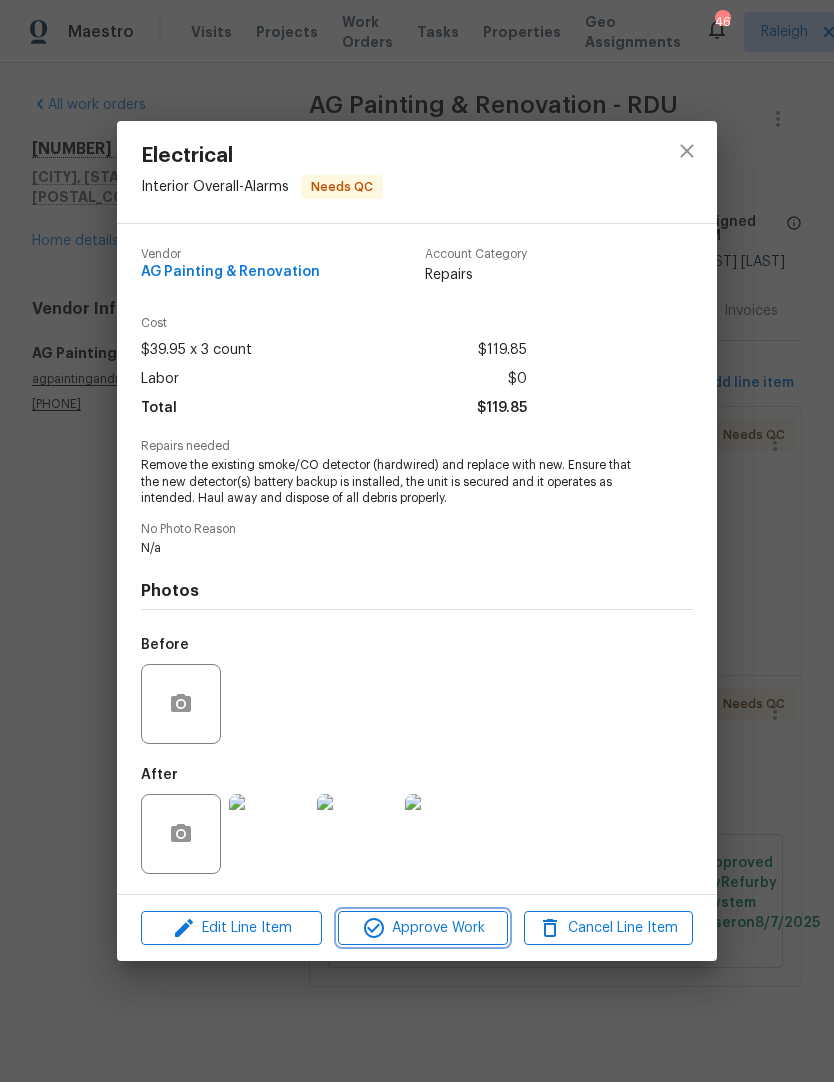 click on "Approve Work" at bounding box center [422, 928] 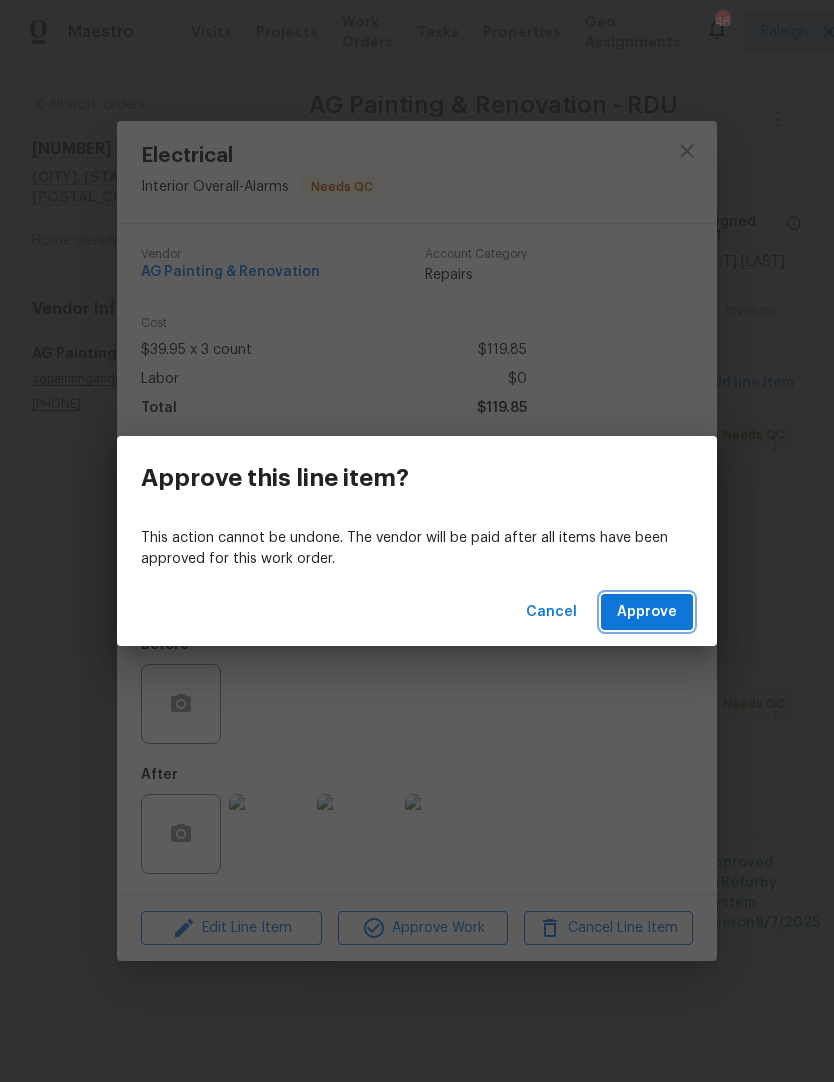 click on "Approve" at bounding box center [647, 612] 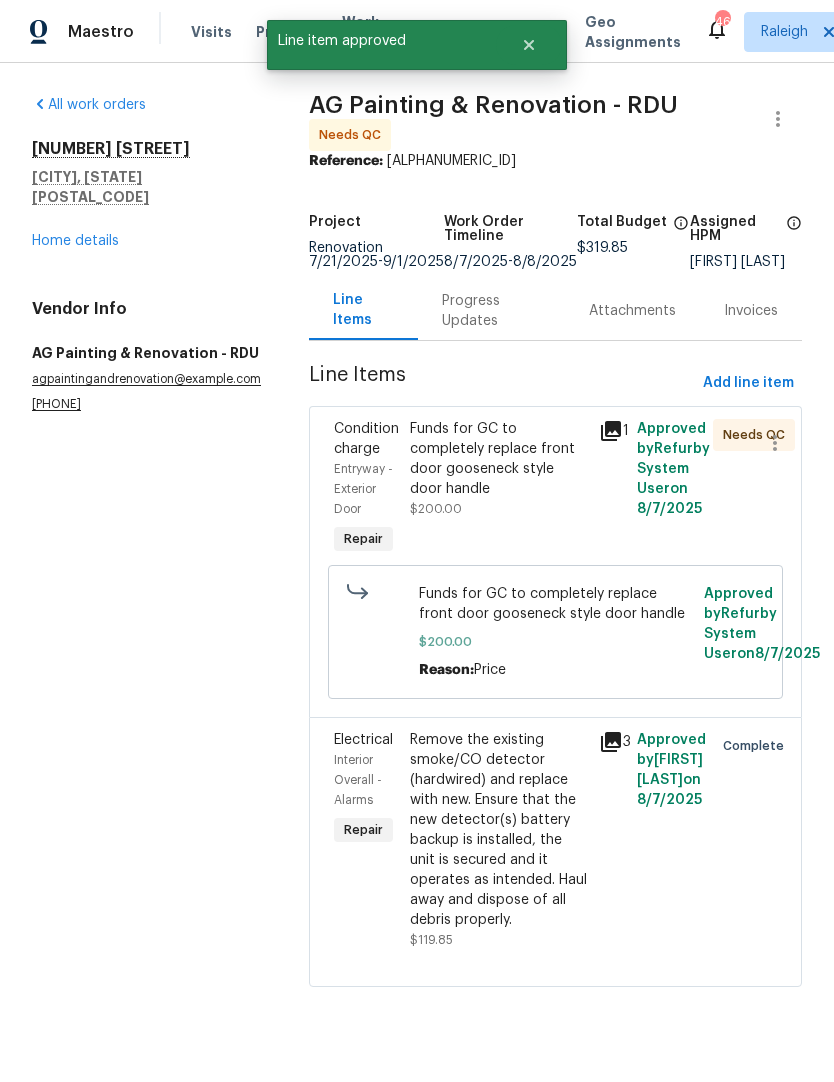click on "Funds for GC to completely replace front door gooseneck style door handle" at bounding box center (499, 459) 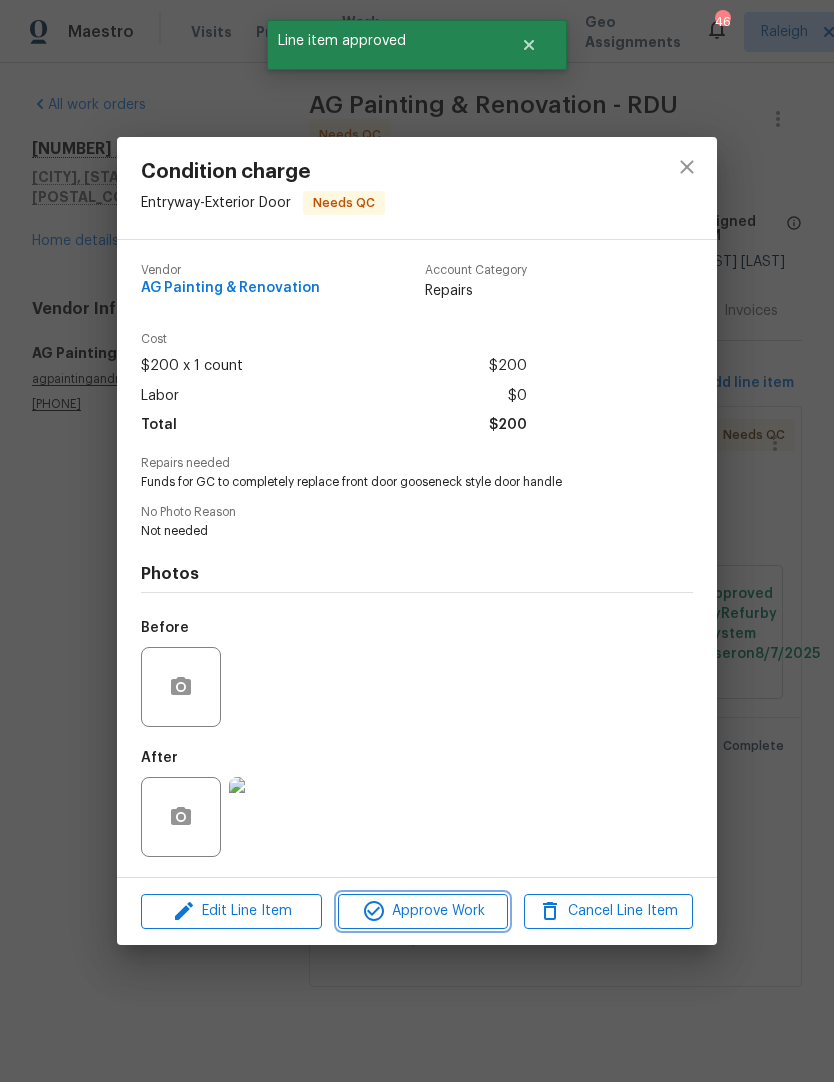 click on "Approve Work" at bounding box center (422, 911) 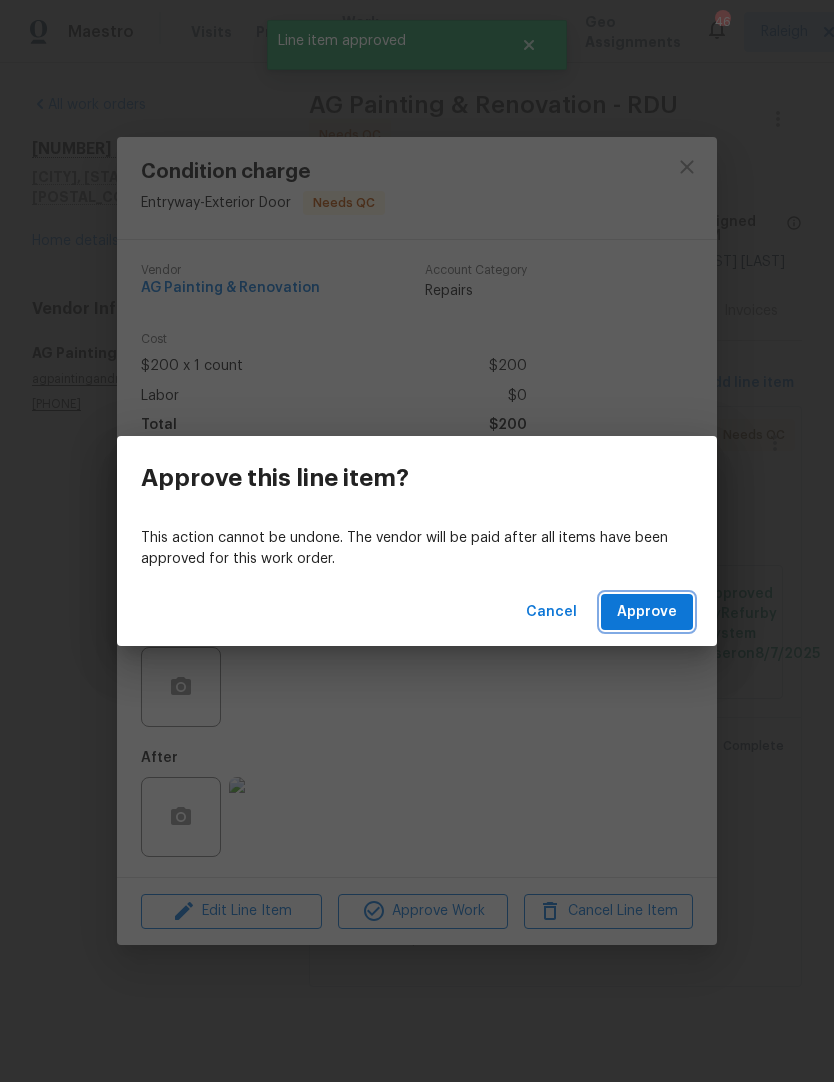 click on "Approve" at bounding box center (647, 612) 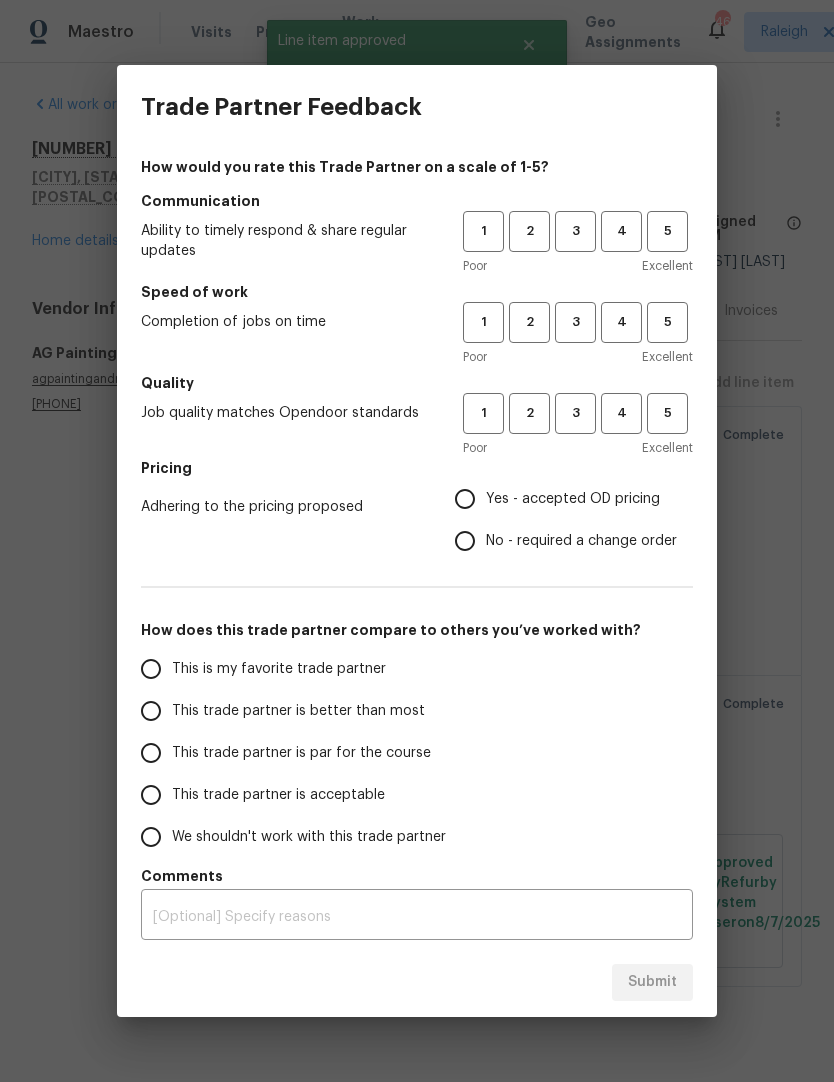 click on "Pricing" at bounding box center [417, 468] 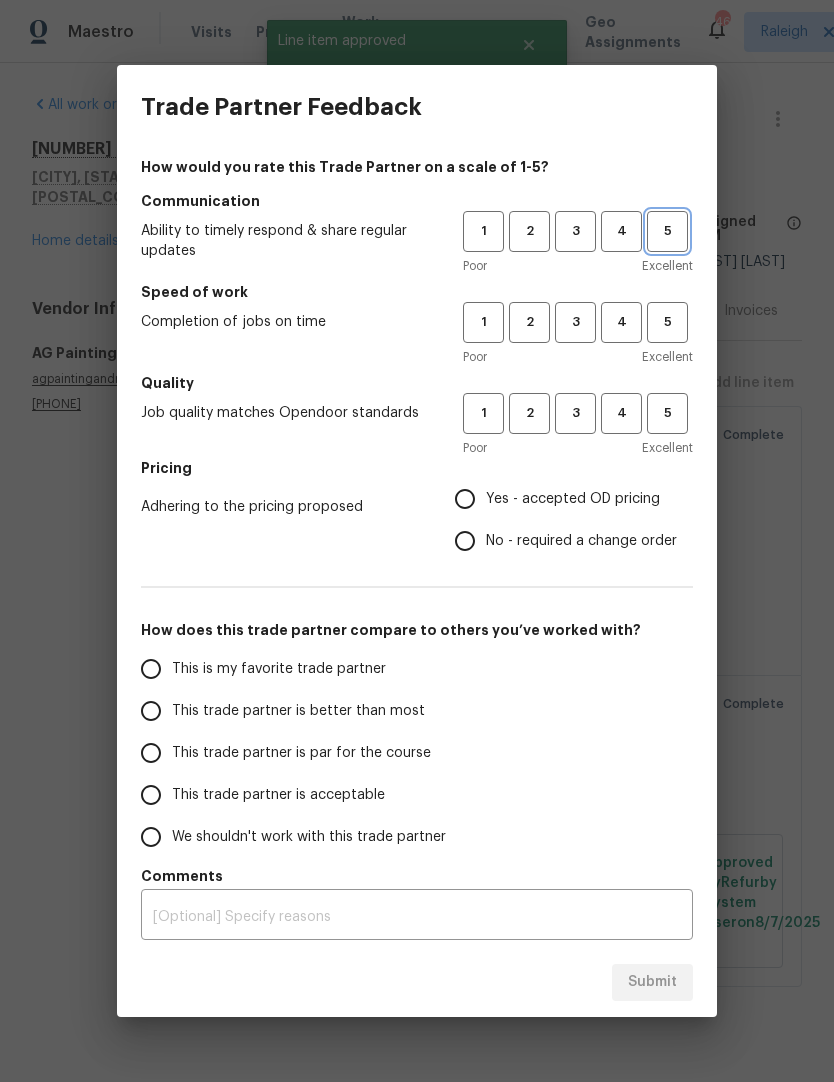 click on "5" at bounding box center (667, 231) 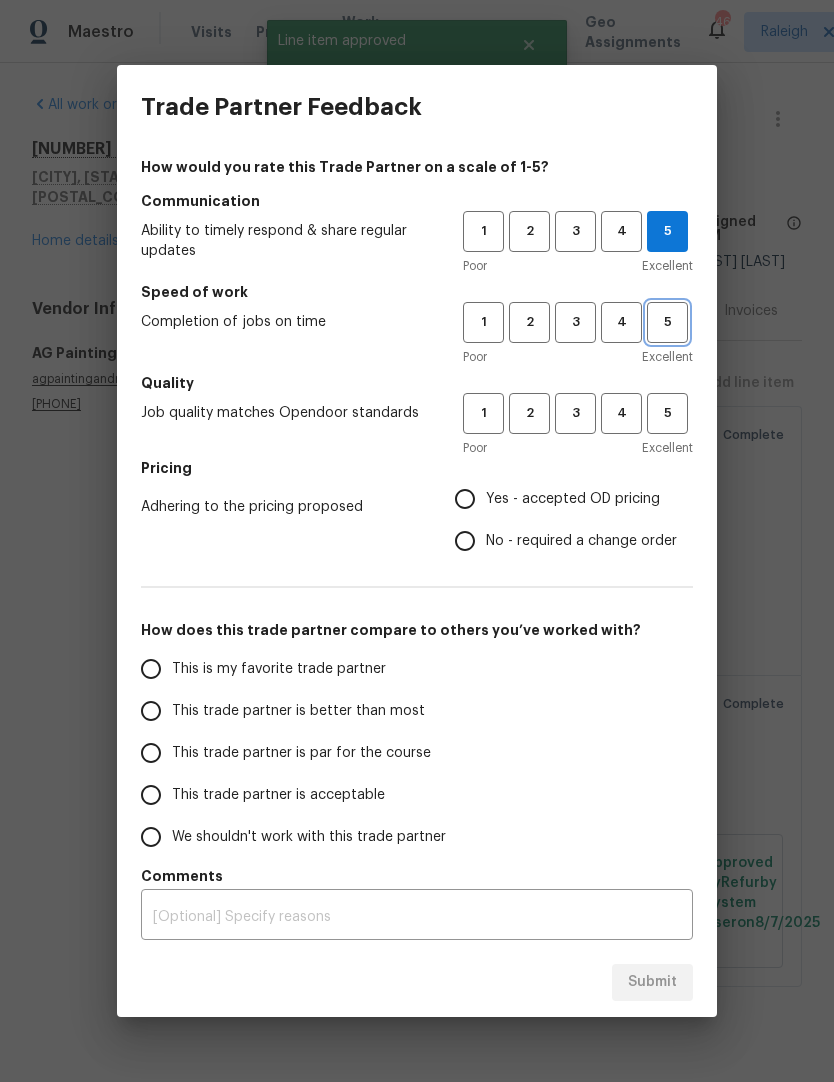 click on "5" at bounding box center (667, 322) 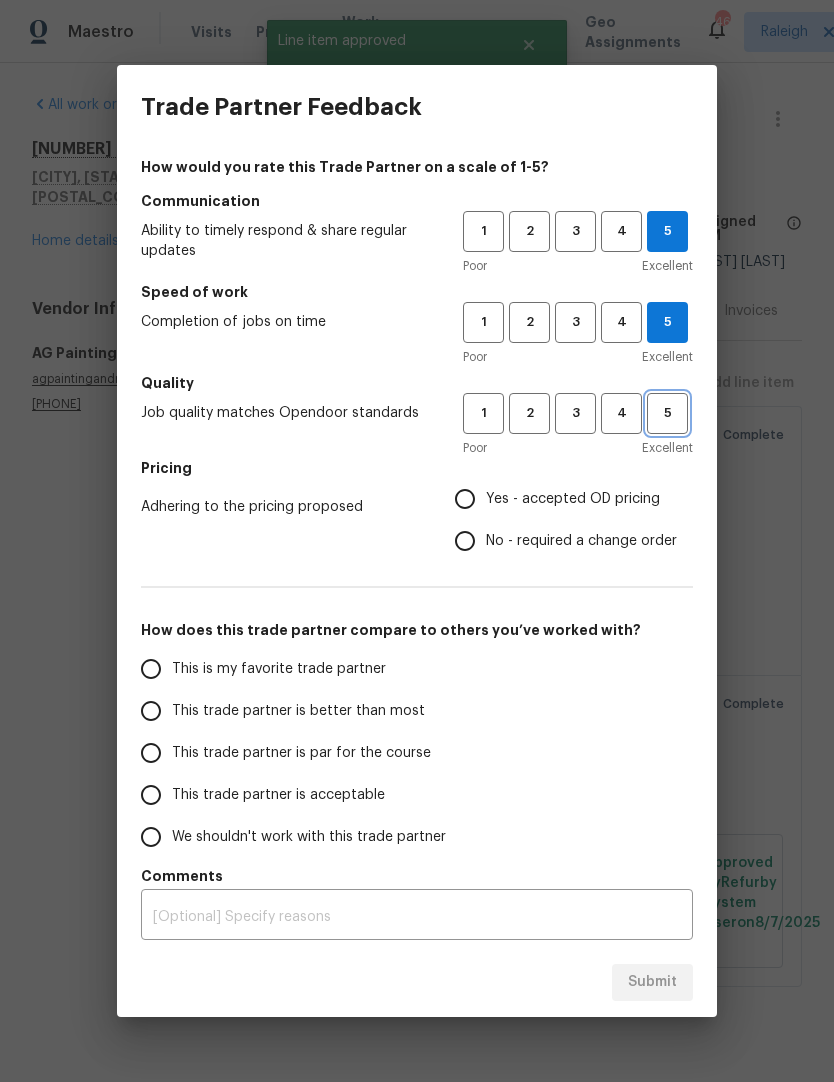 click on "5" at bounding box center (667, 413) 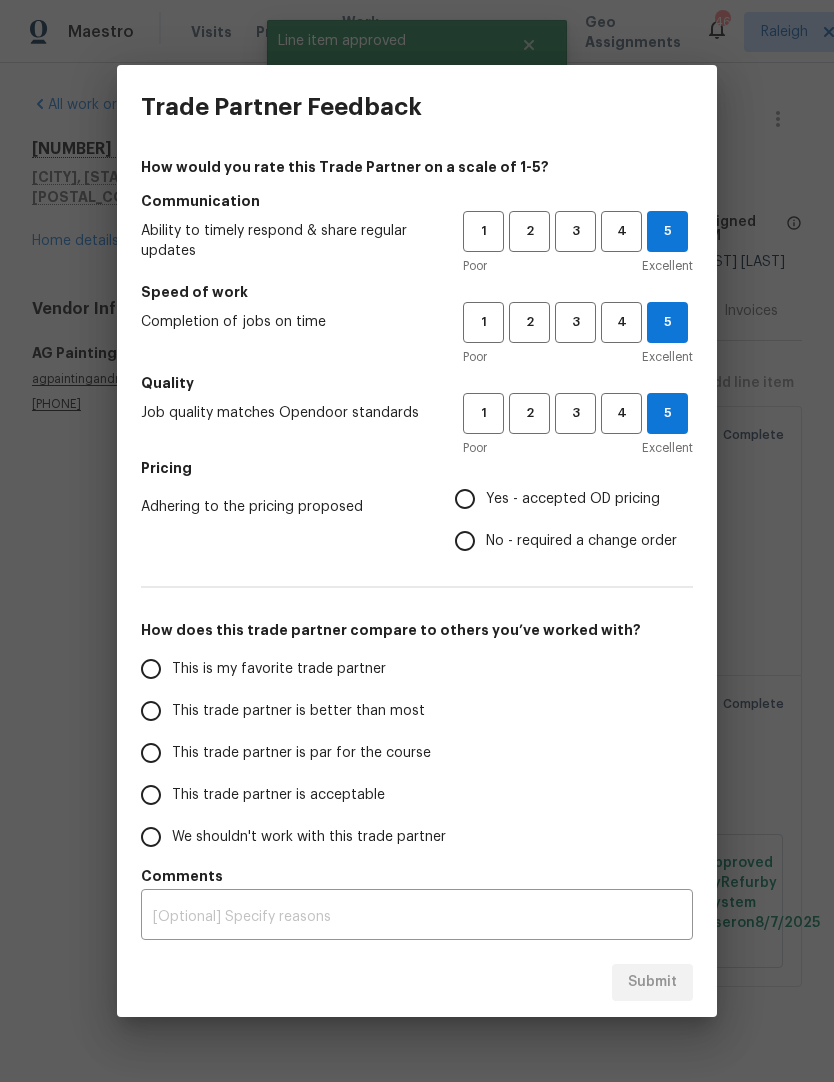click on "Yes - accepted OD pricing" at bounding box center (573, 499) 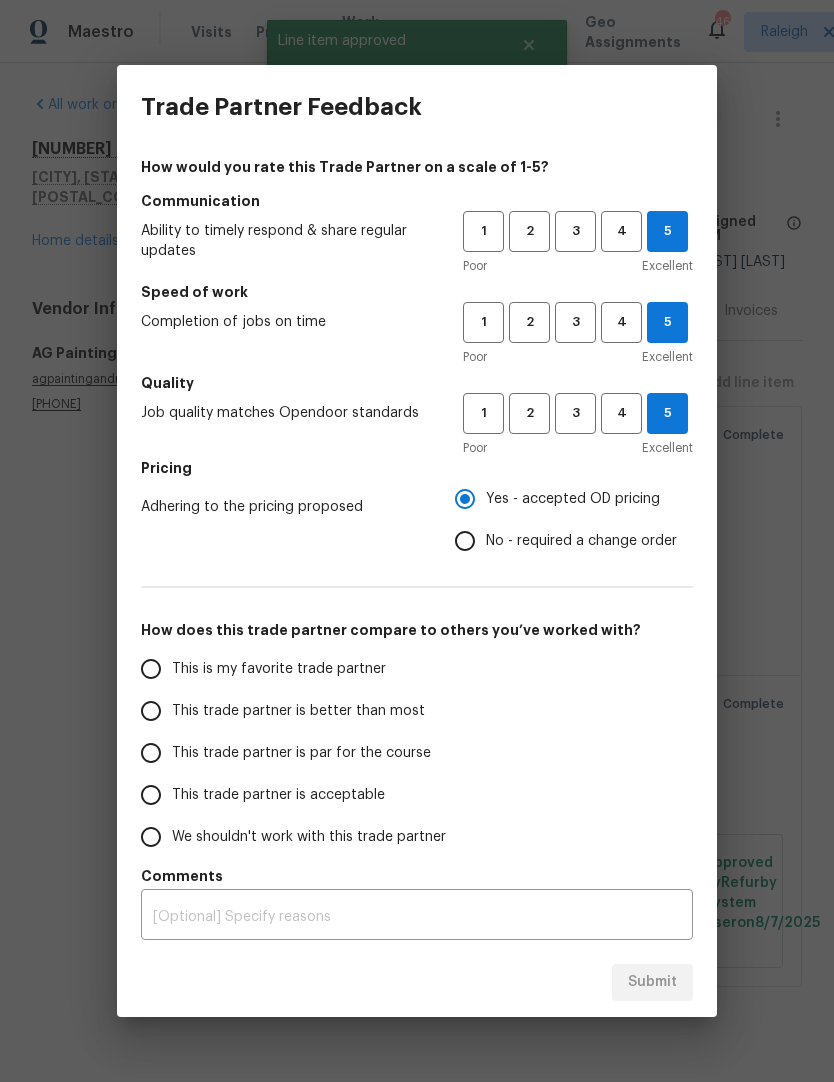 click on "This trade partner is better than most" at bounding box center (288, 711) 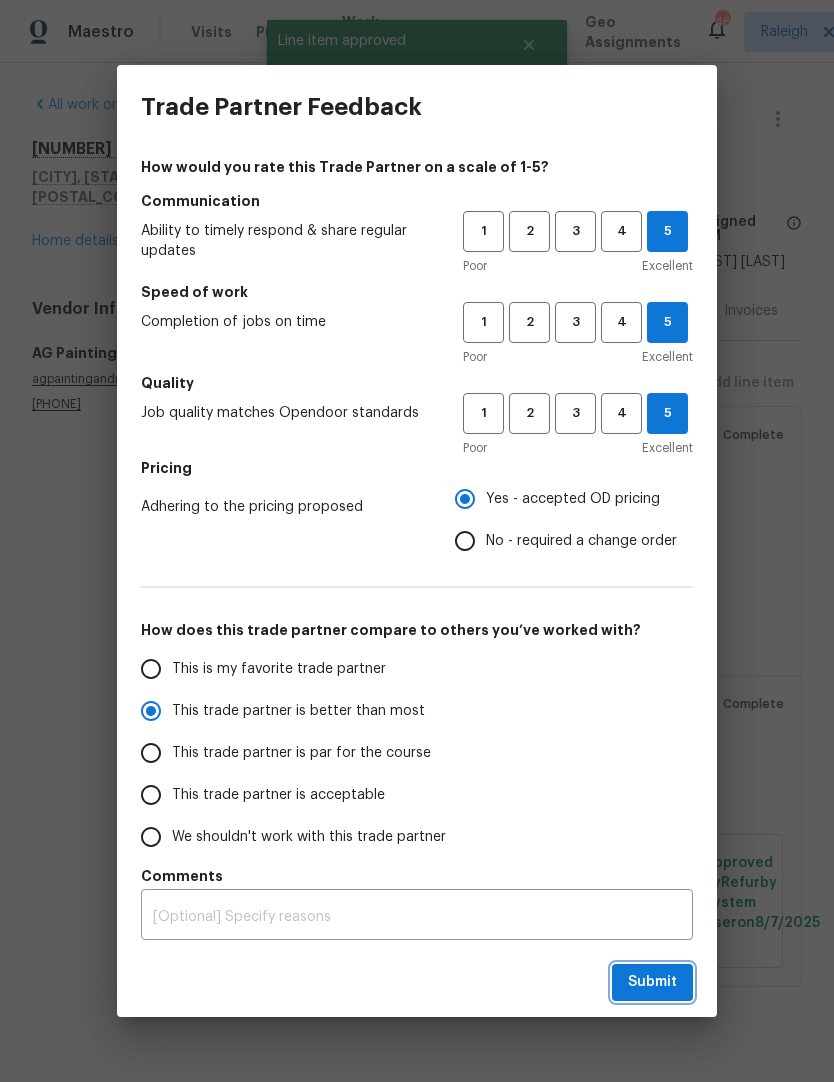 click on "Submit" at bounding box center (652, 982) 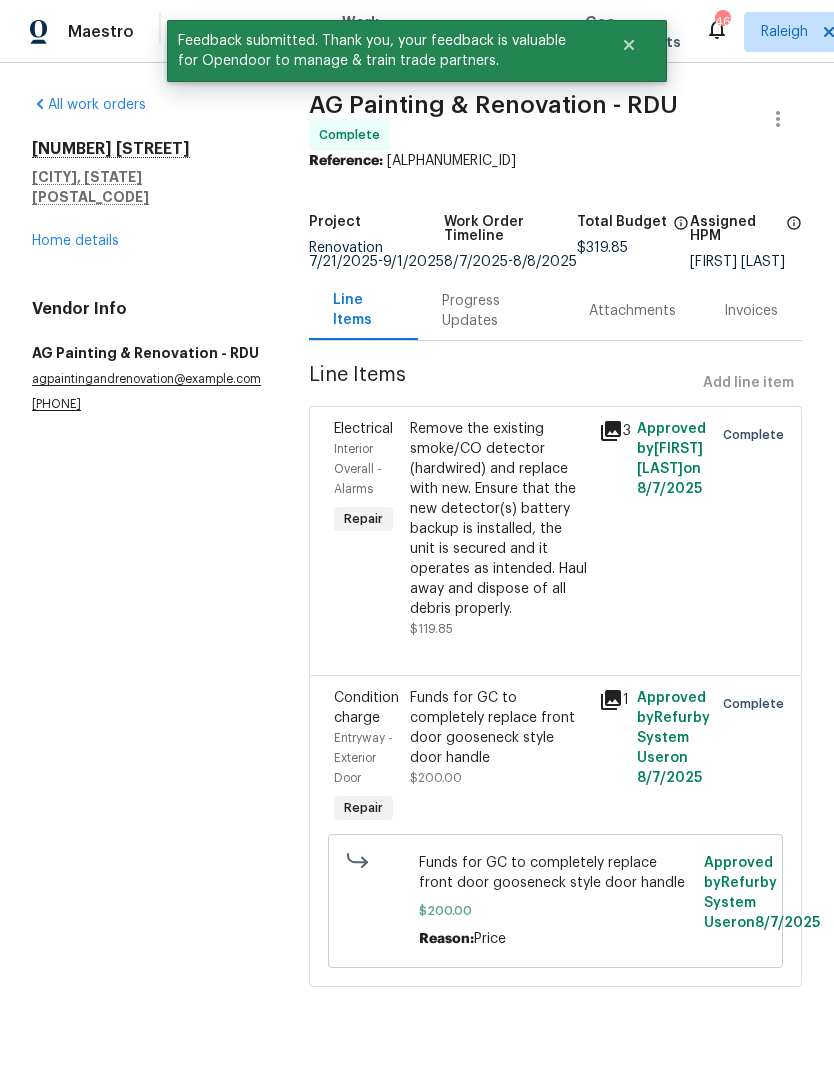 click on "2005 Shingleback Dr Wake Forest, NC 27587 Home details" at bounding box center [146, 195] 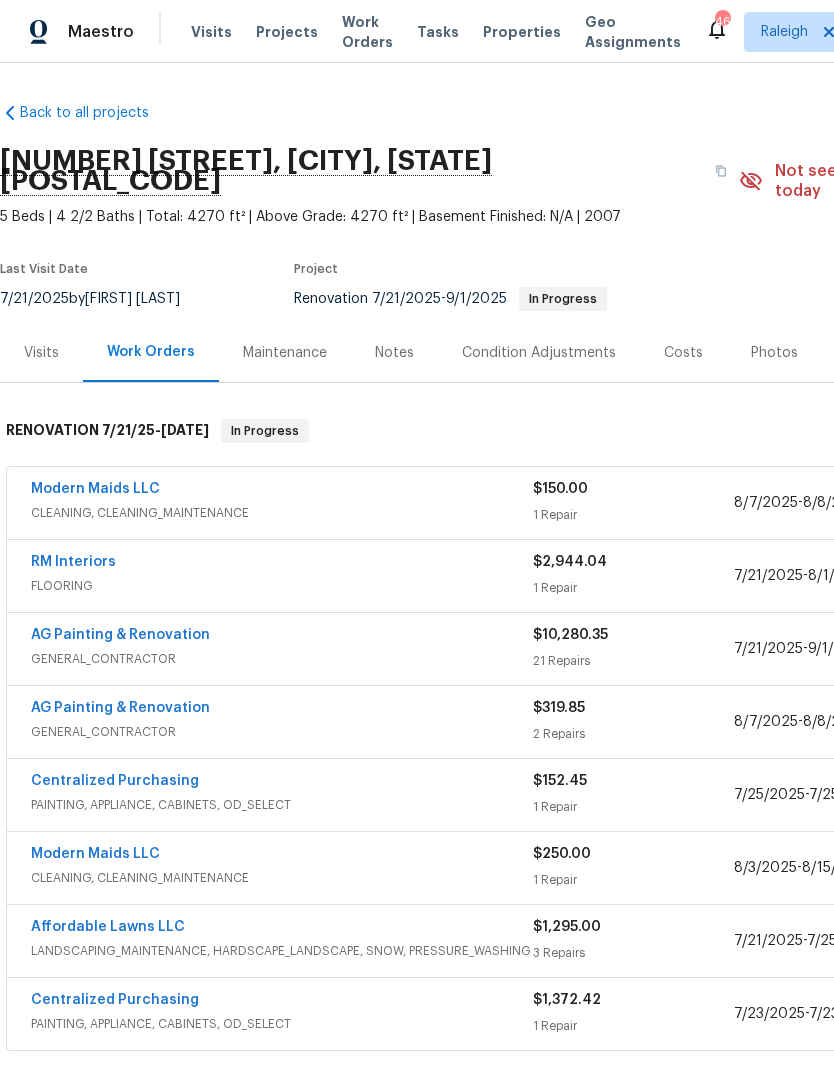scroll, scrollTop: 0, scrollLeft: 0, axis: both 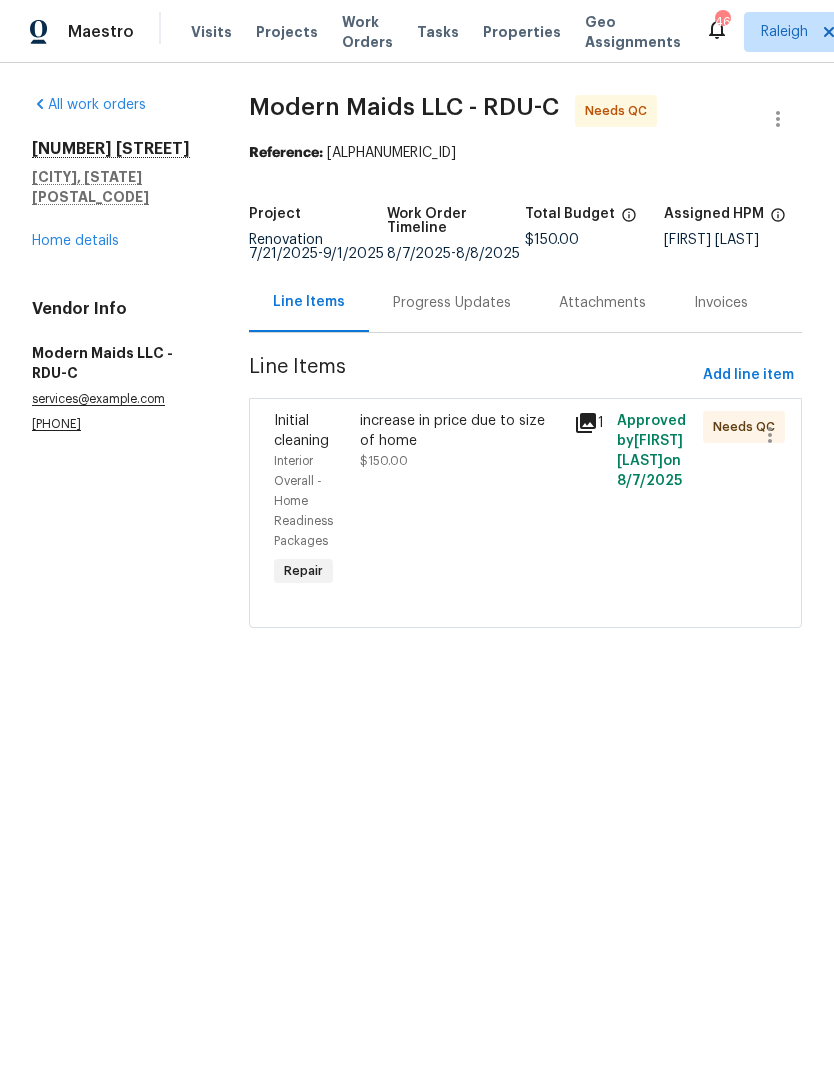 click on "increase in price due to size of home $150.00" at bounding box center [461, 441] 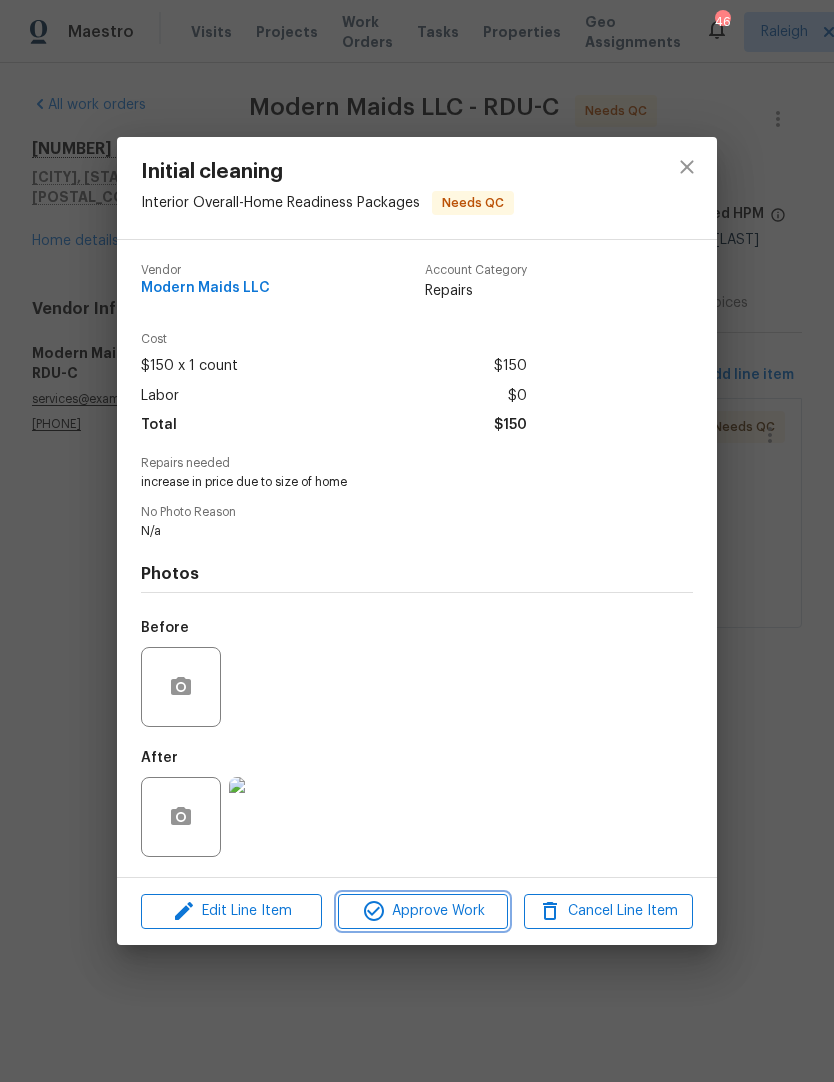 click on "Approve Work" at bounding box center (422, 911) 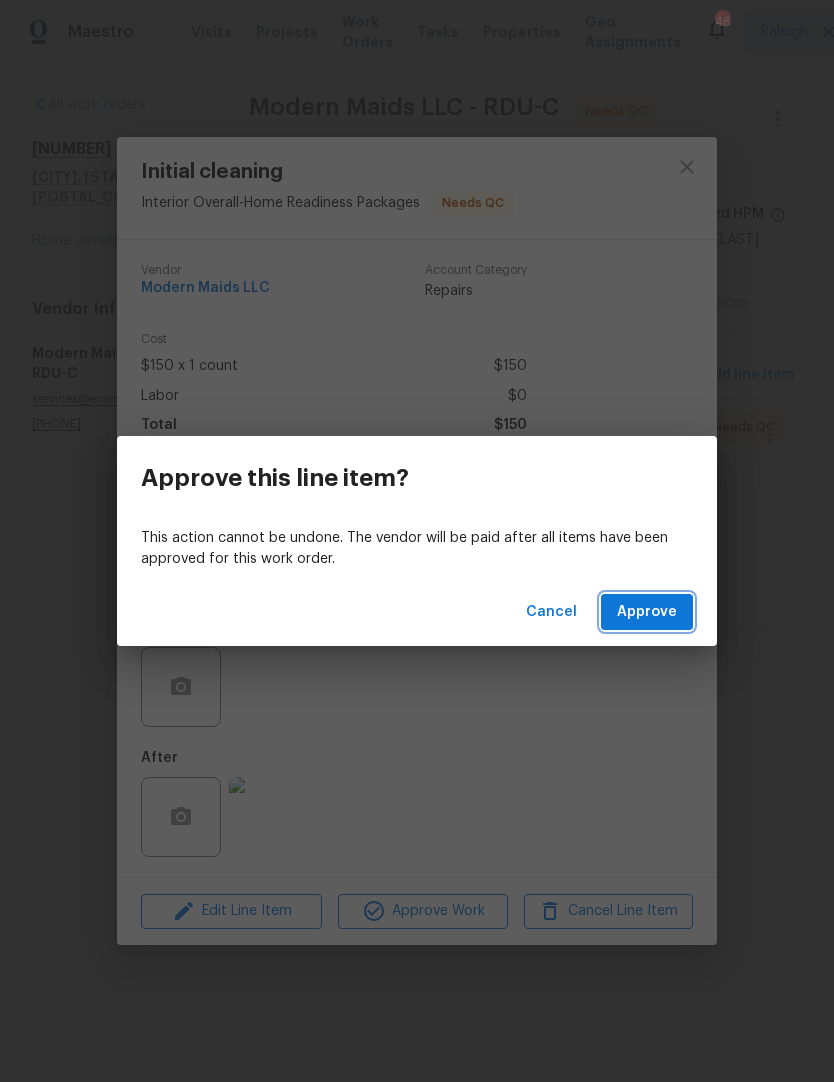 click on "Approve" at bounding box center [647, 612] 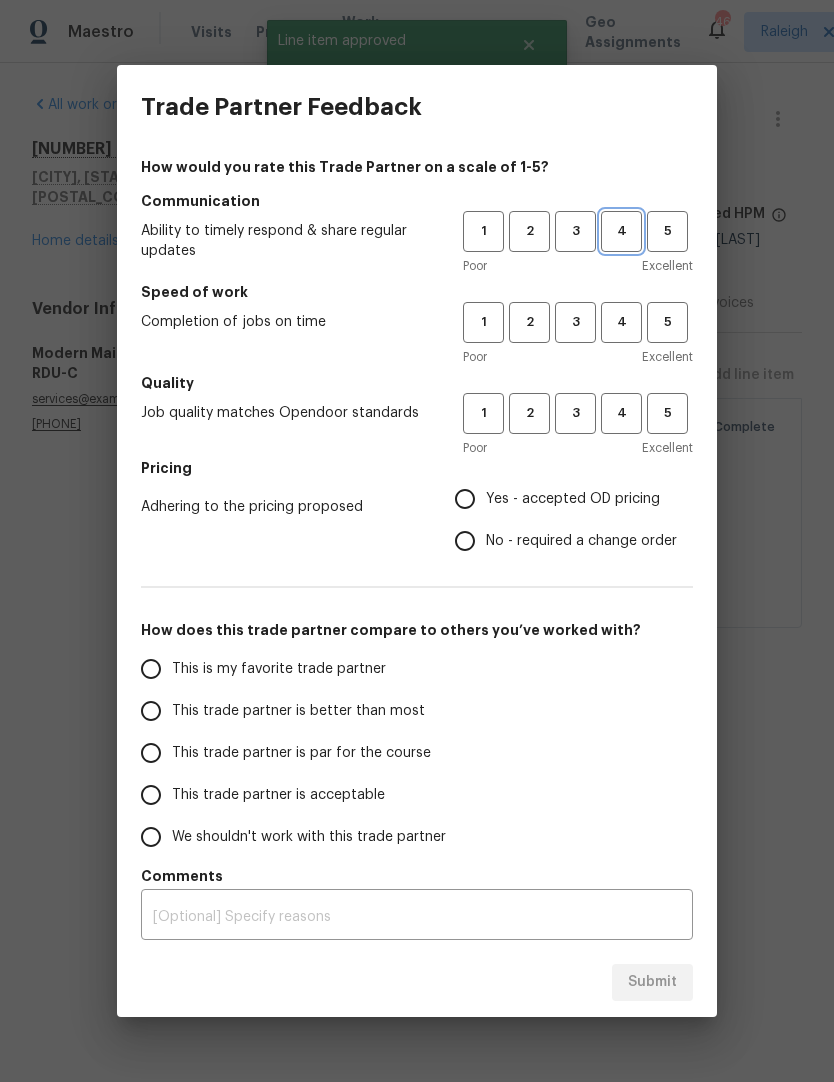 click on "4" at bounding box center [621, 231] 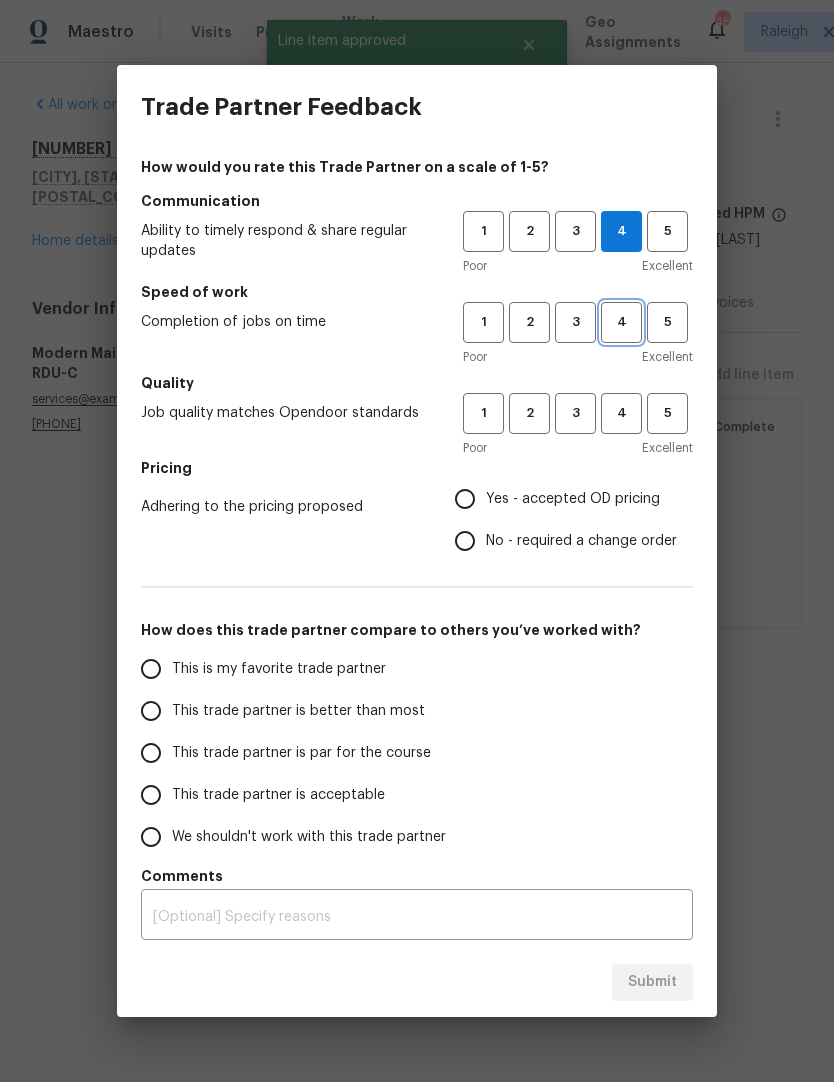click on "4" at bounding box center [621, 322] 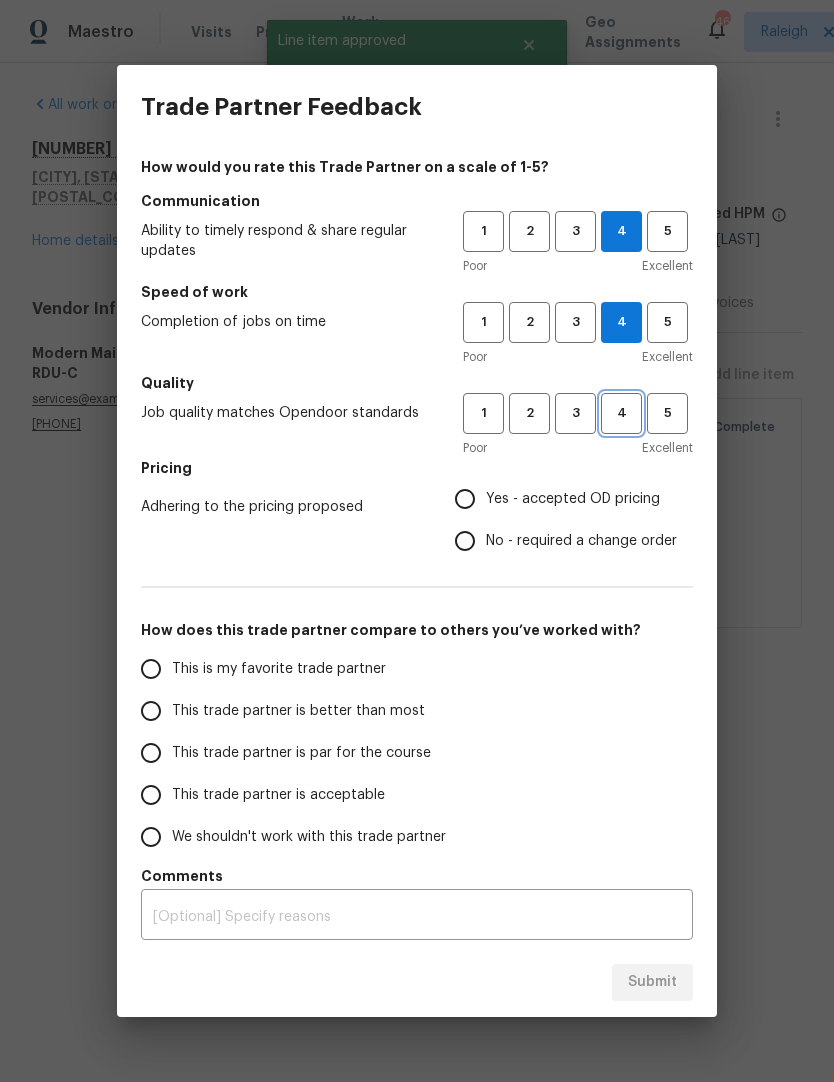 click on "4" at bounding box center (621, 413) 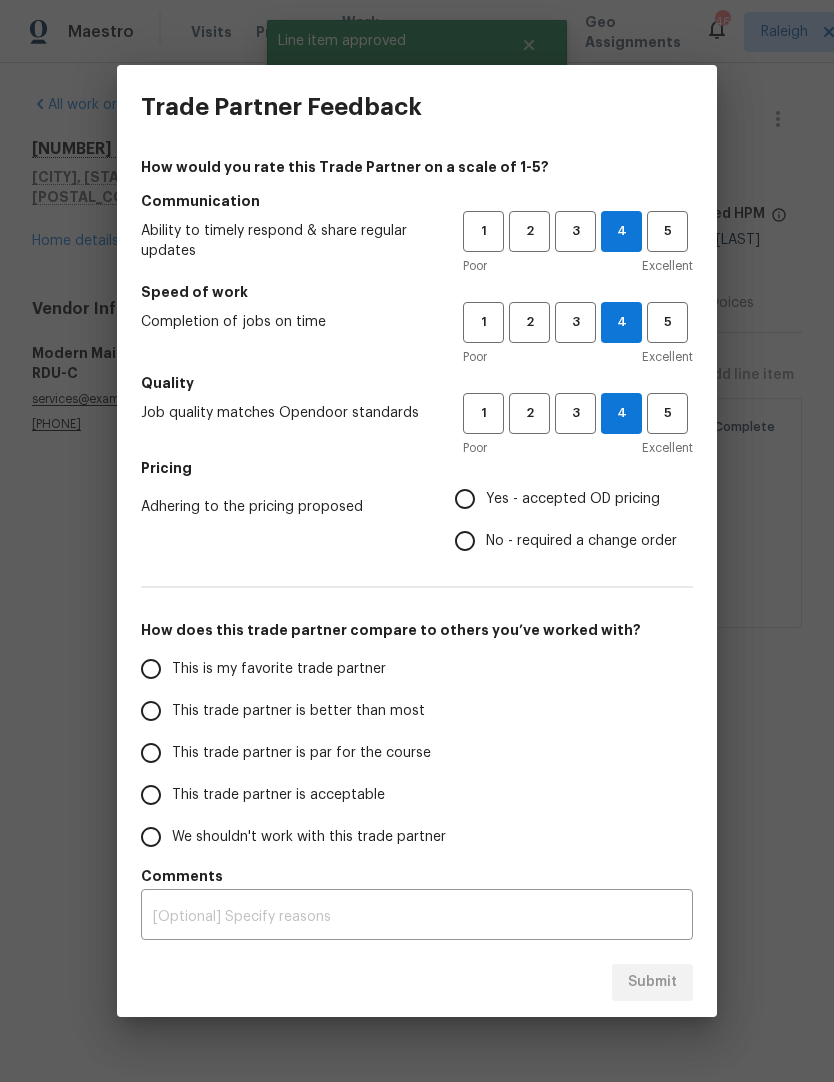 click on "Yes - accepted OD pricing" at bounding box center [560, 499] 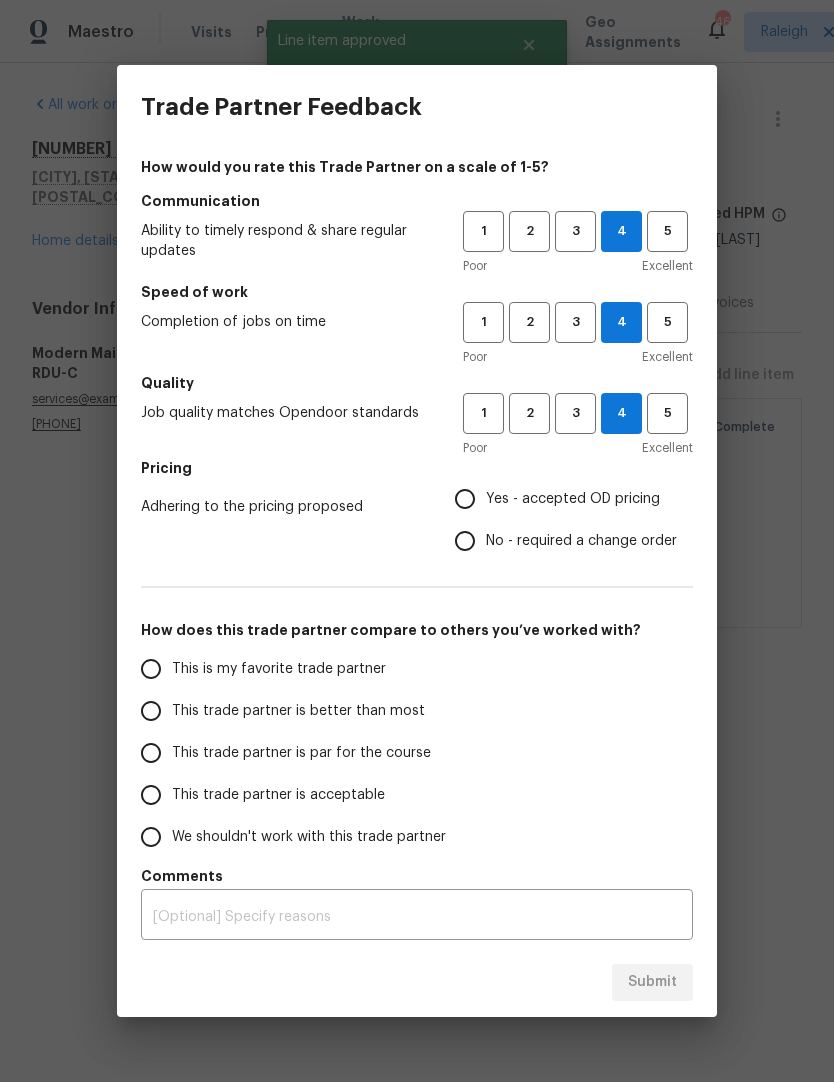 click on "Yes - accepted OD pricing" at bounding box center (465, 499) 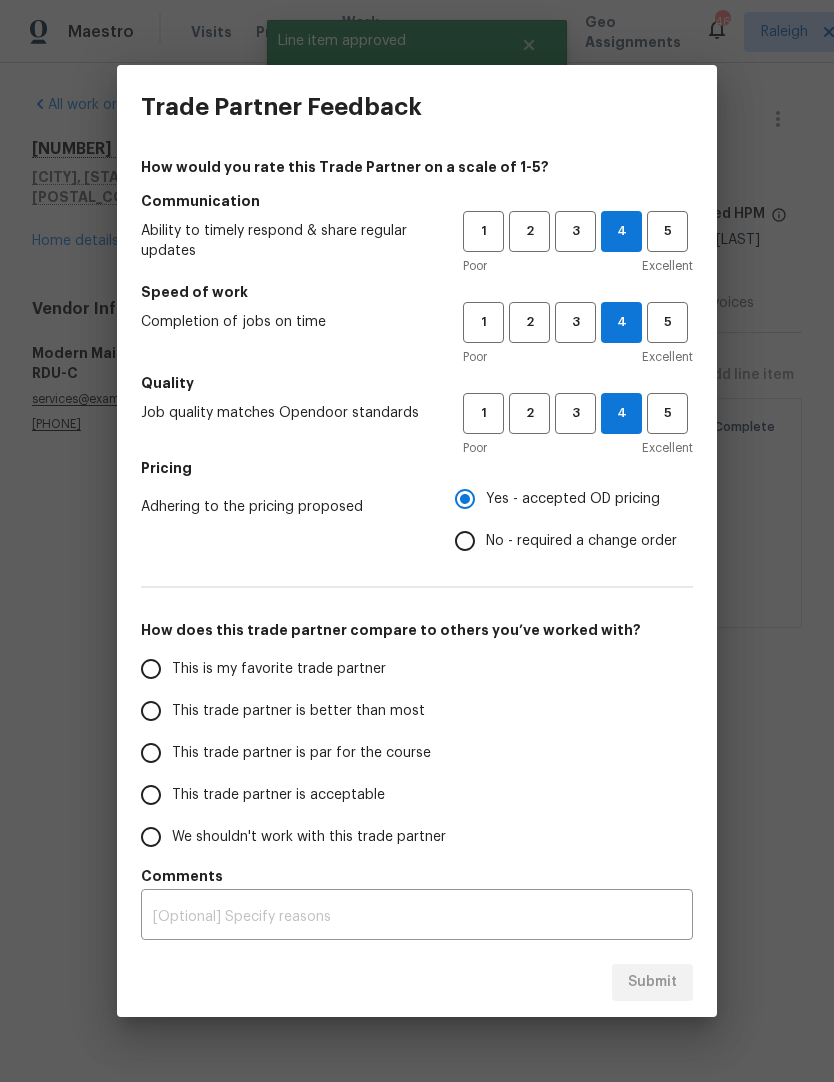 click on "No - required a change order" at bounding box center [465, 541] 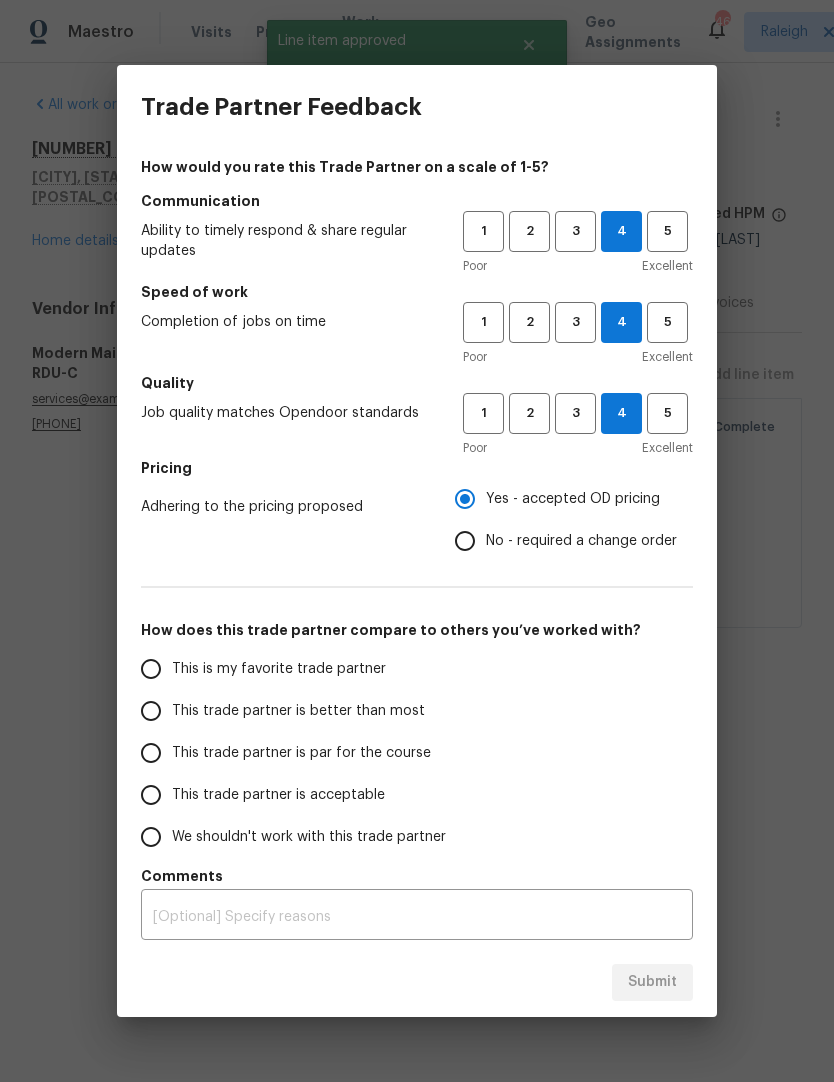 radio on "true" 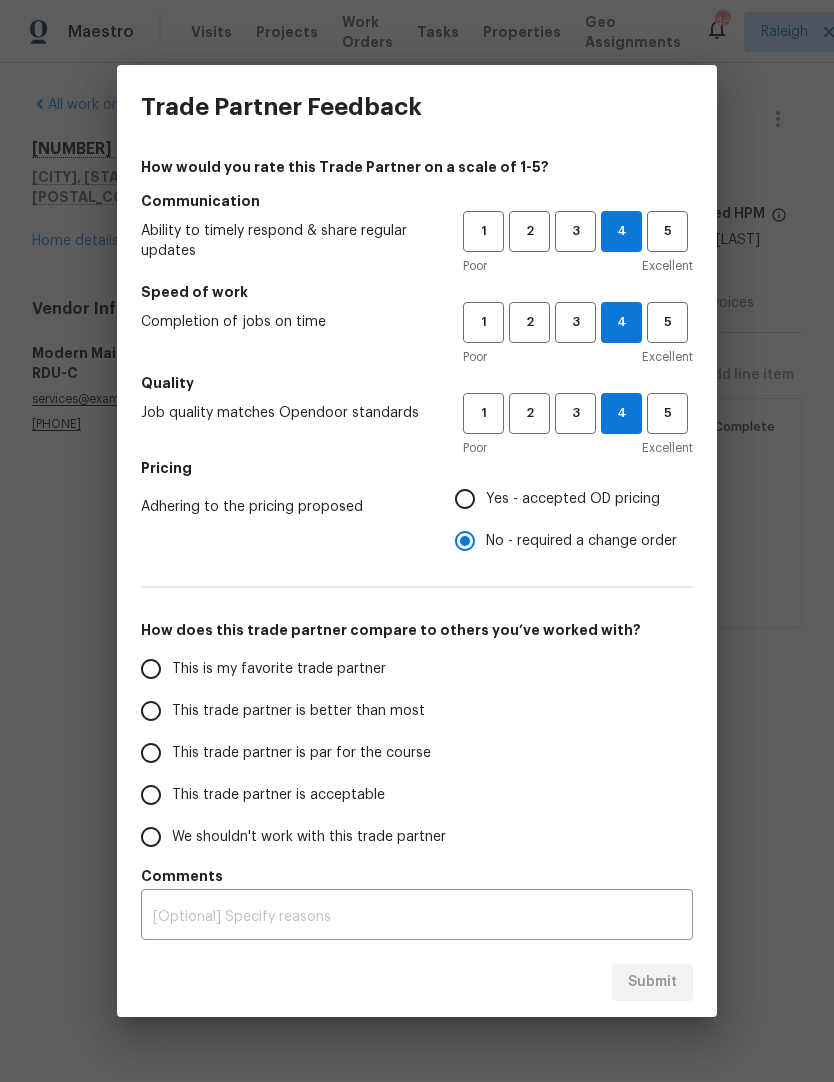 click on "This trade partner is better than most" at bounding box center [298, 711] 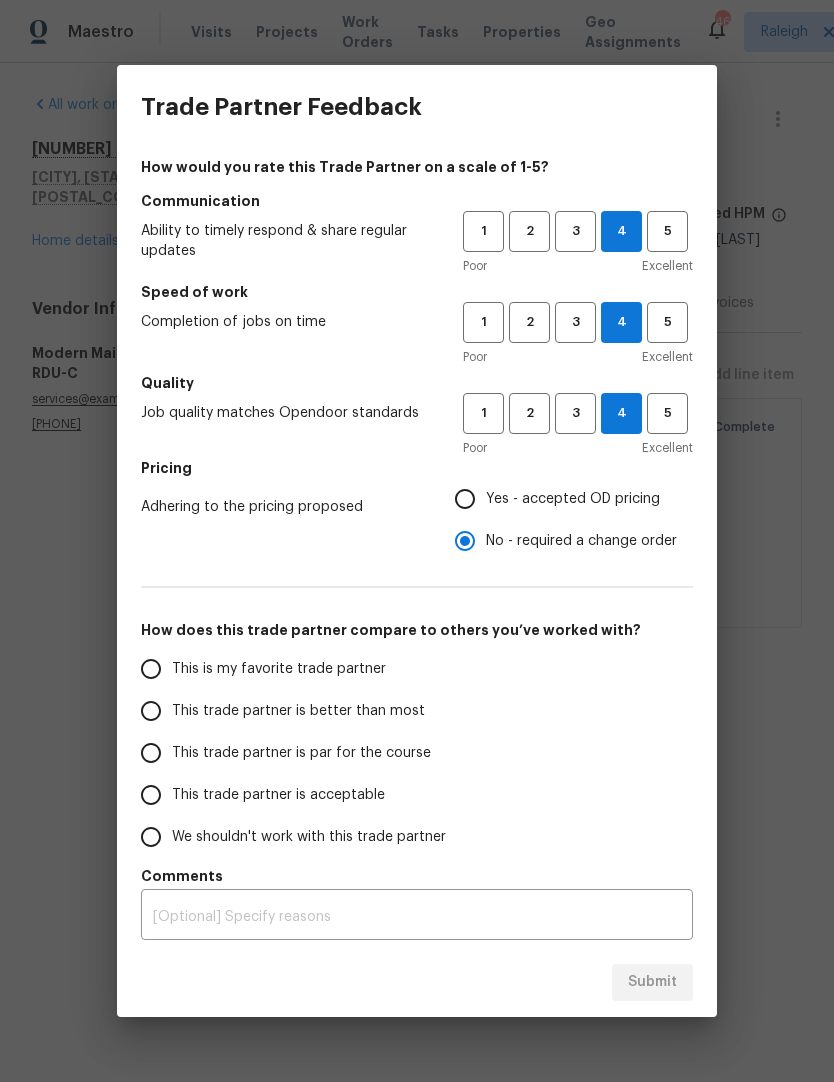 click on "This trade partner is better than most" at bounding box center (151, 711) 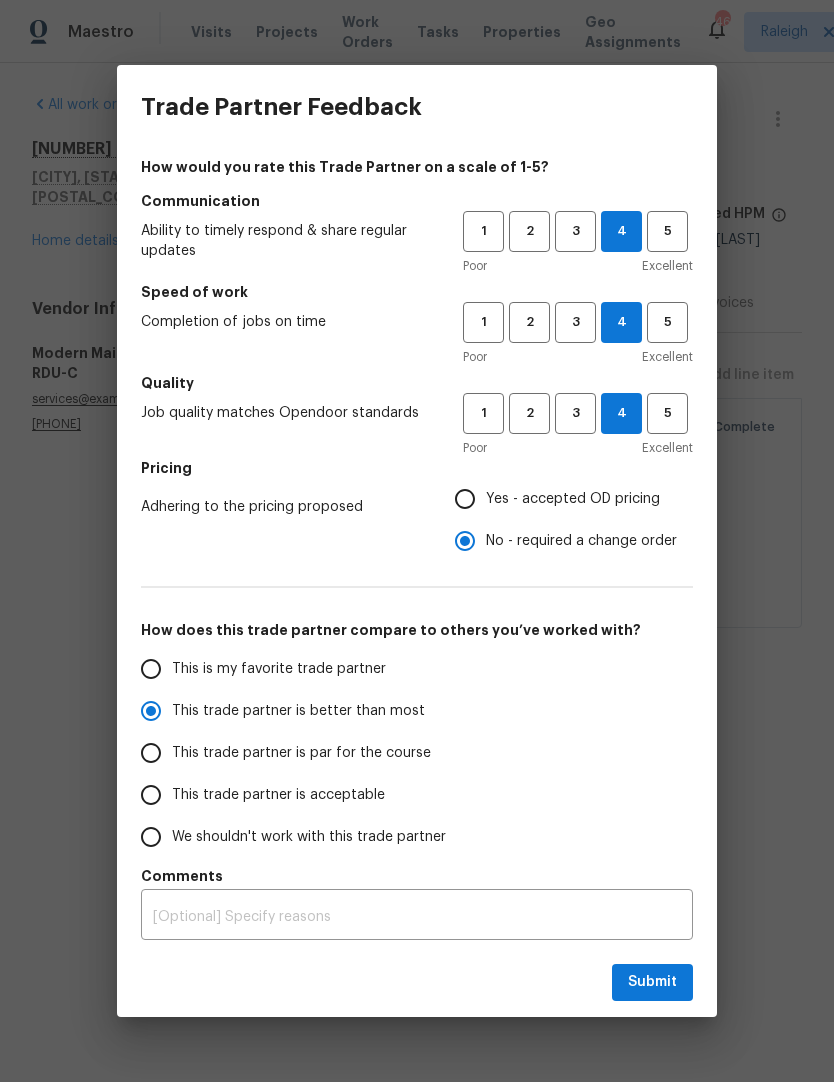 click on "This trade partner is par for the course" at bounding box center [301, 753] 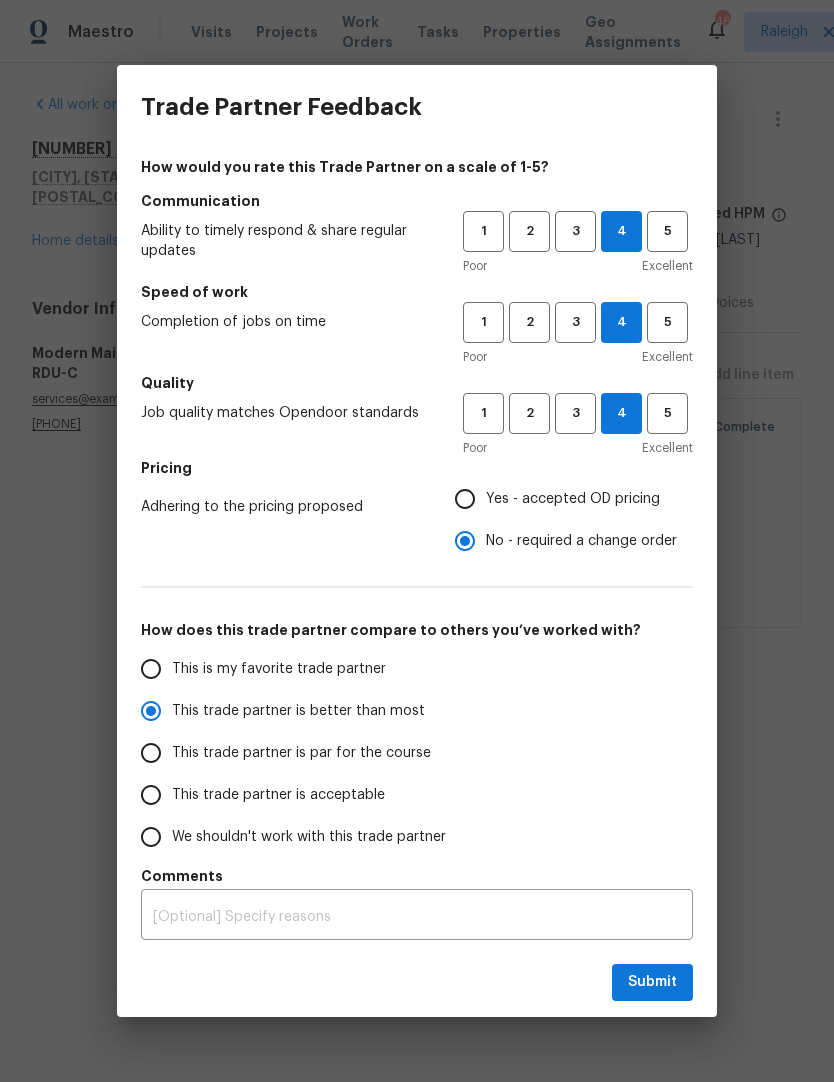 click on "This trade partner is par for the course" at bounding box center [151, 753] 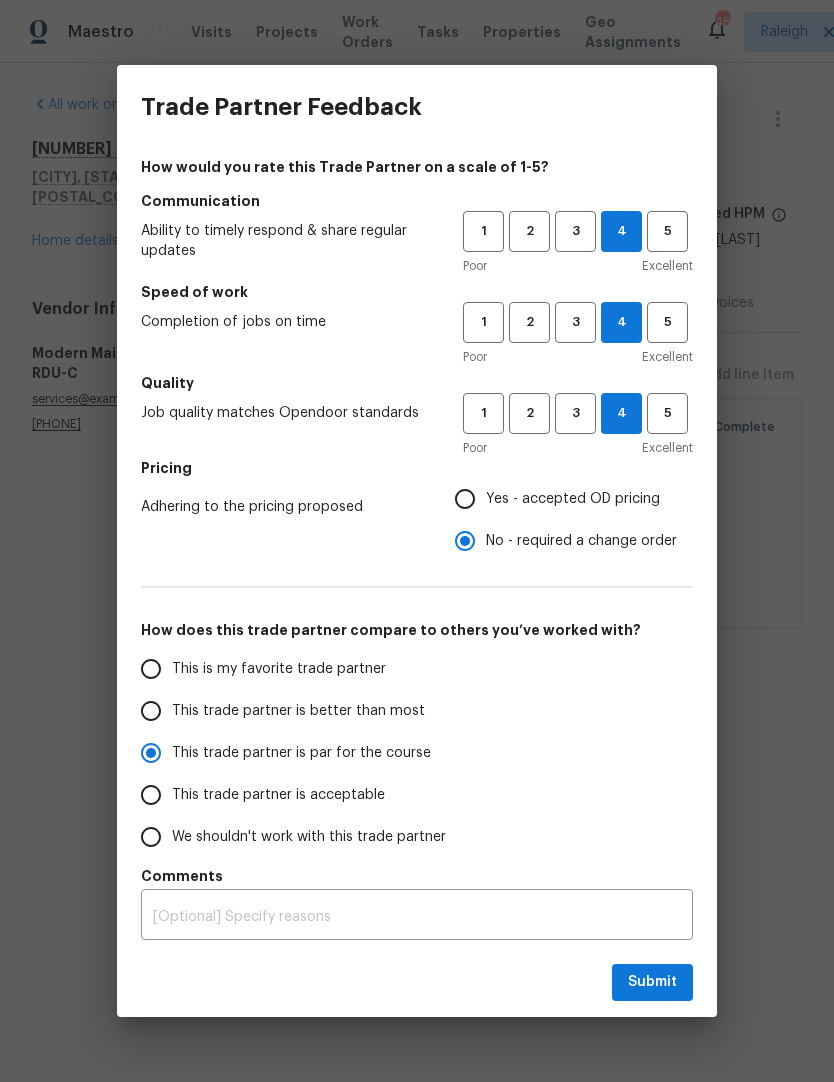 click on "This trade partner is better than most" at bounding box center [298, 711] 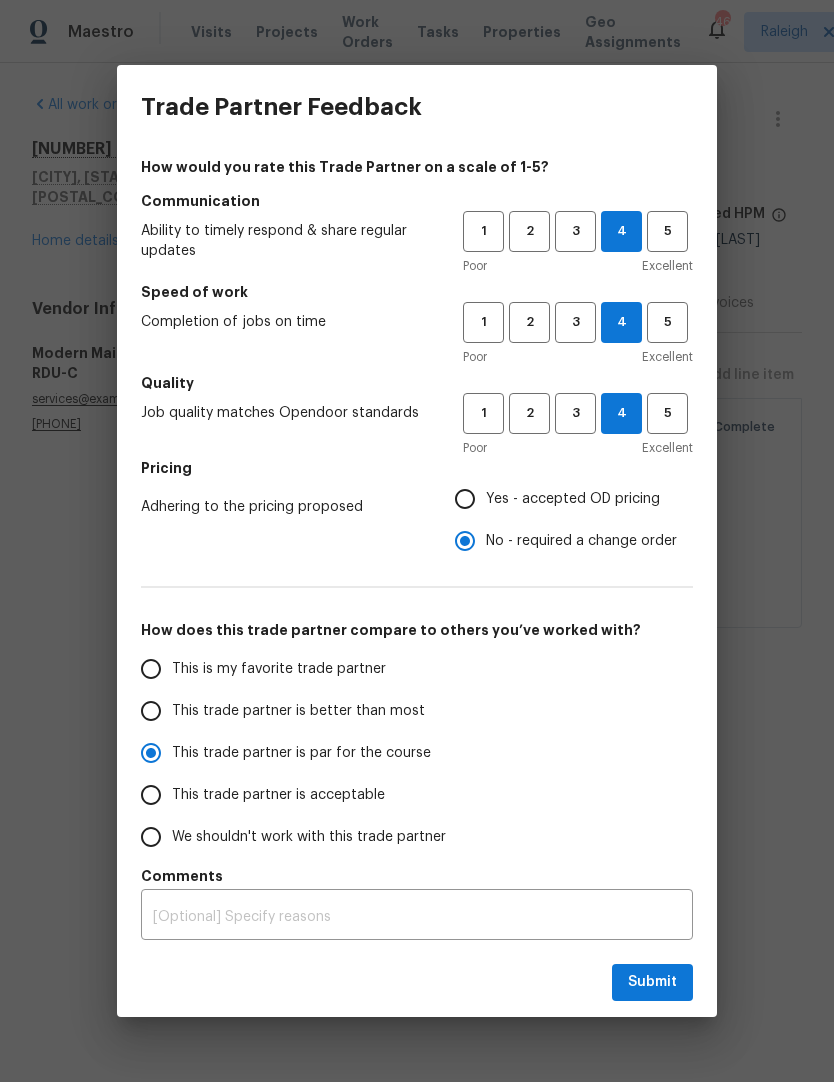 click on "This trade partner is better than most" at bounding box center [151, 711] 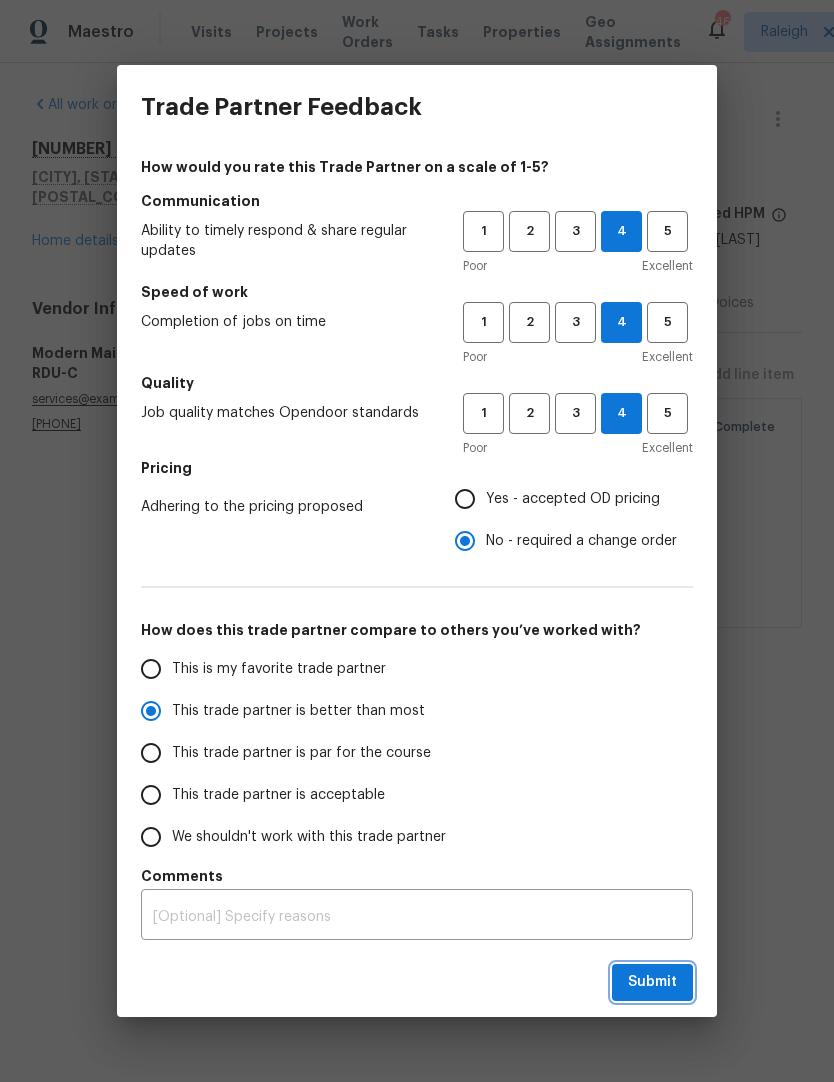 click on "Submit" at bounding box center [652, 982] 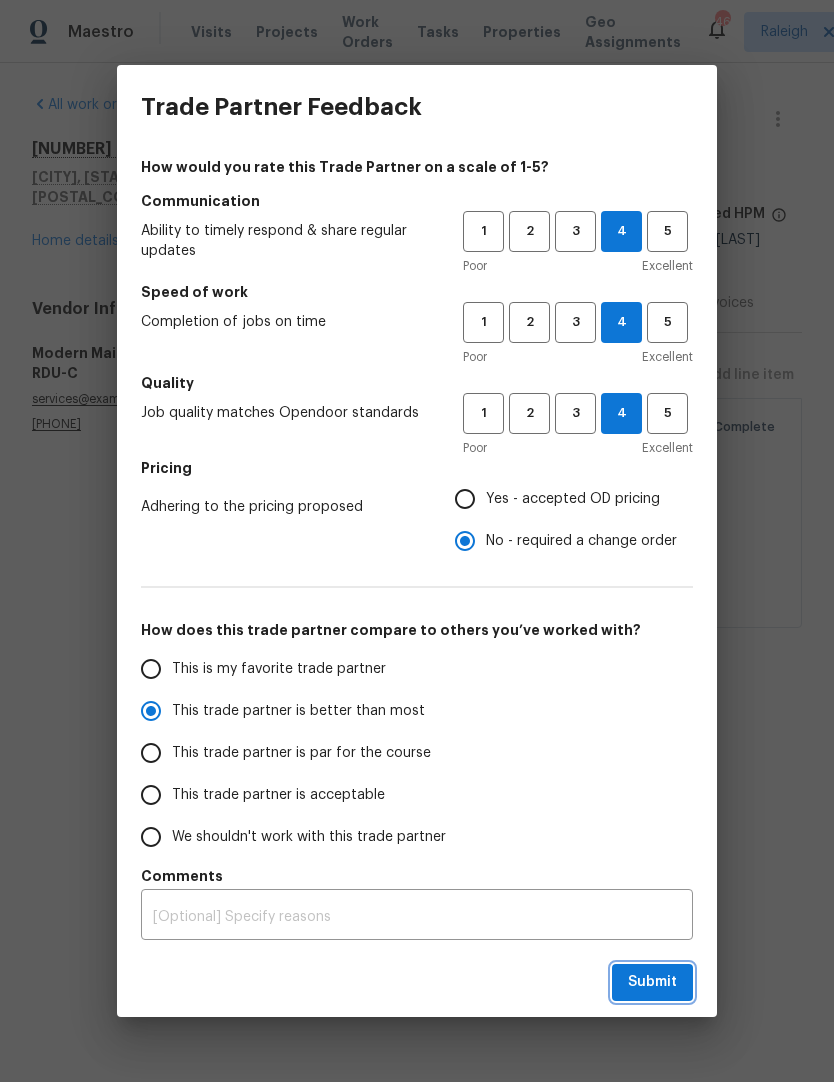 radio on "true" 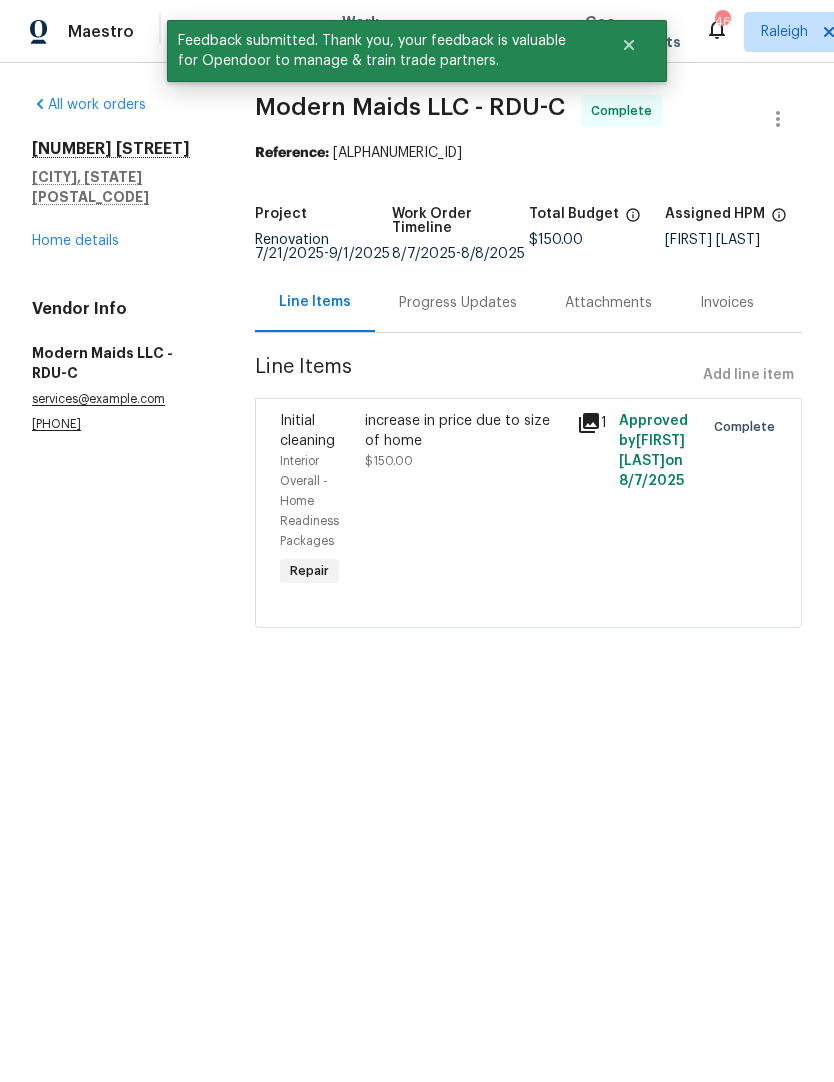 click on "Home details" at bounding box center [75, 241] 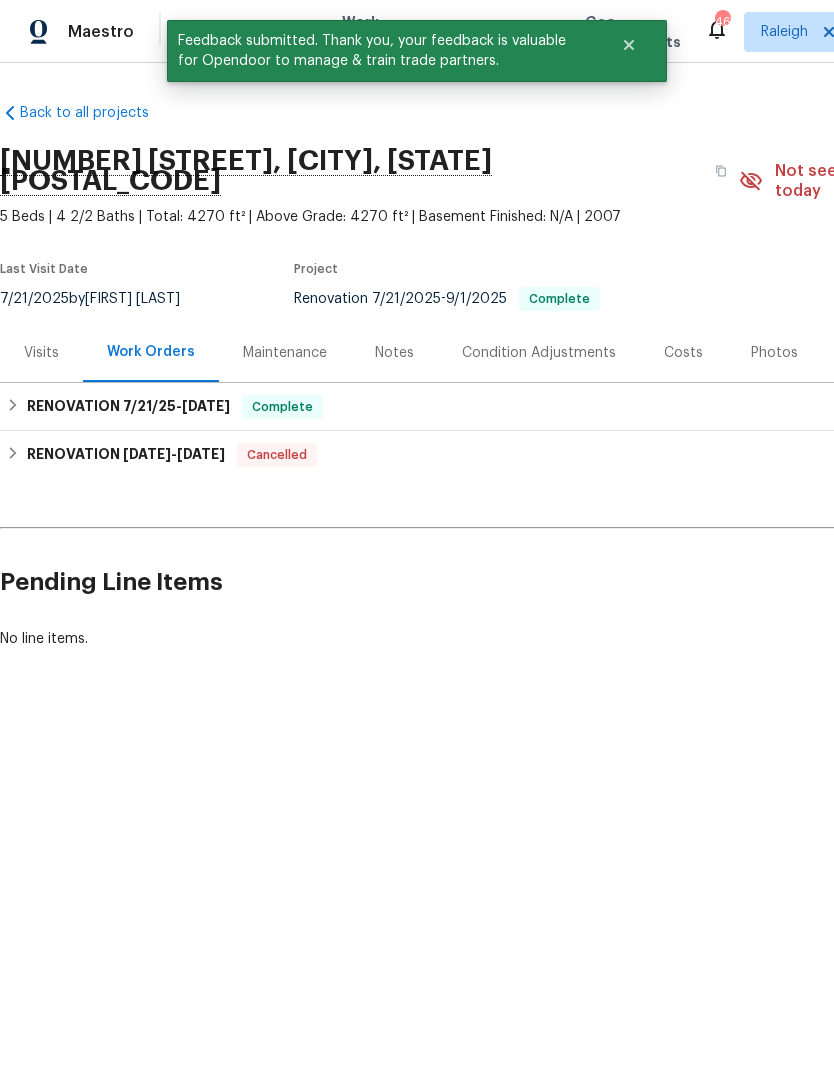 scroll, scrollTop: 0, scrollLeft: 0, axis: both 